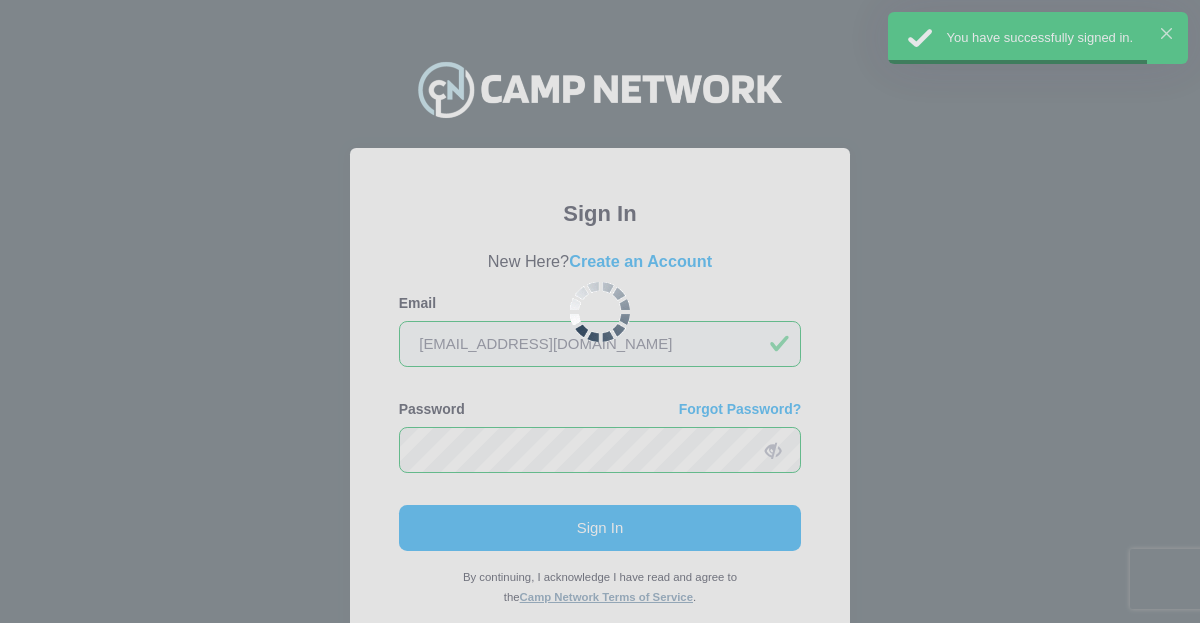 scroll, scrollTop: 0, scrollLeft: 0, axis: both 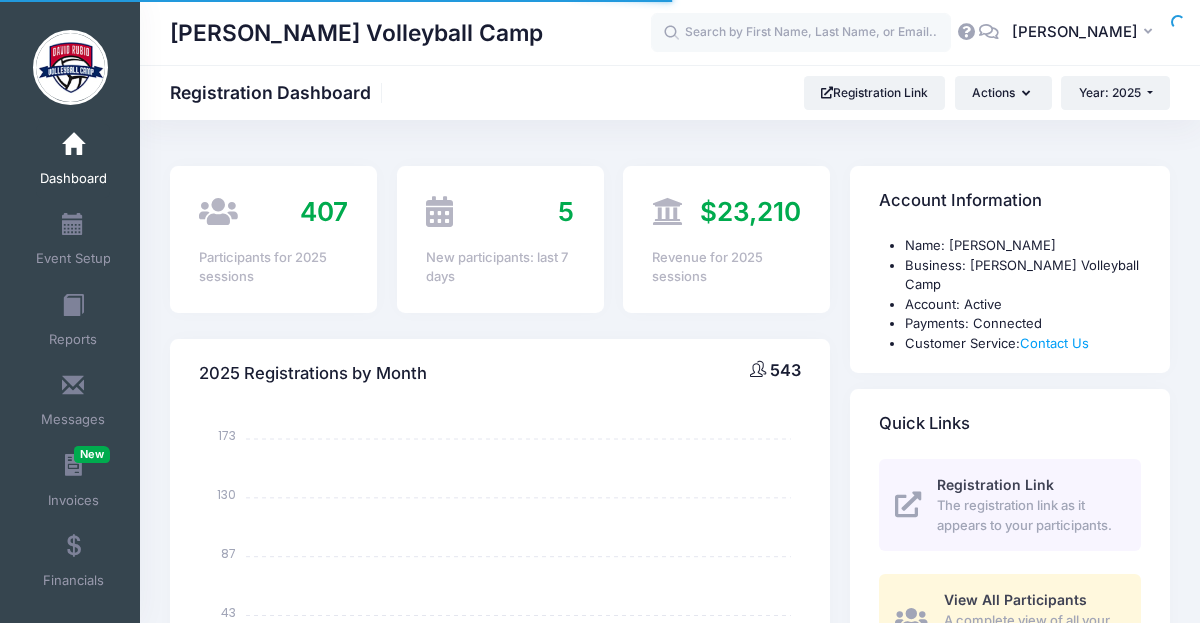 select 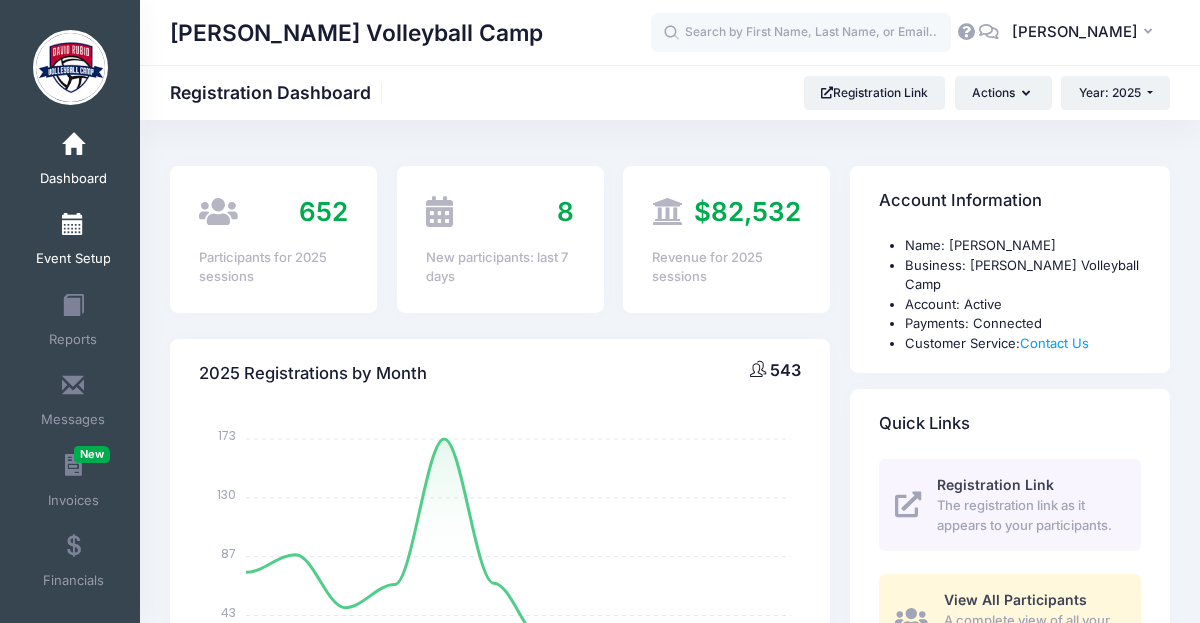 click at bounding box center (73, 225) 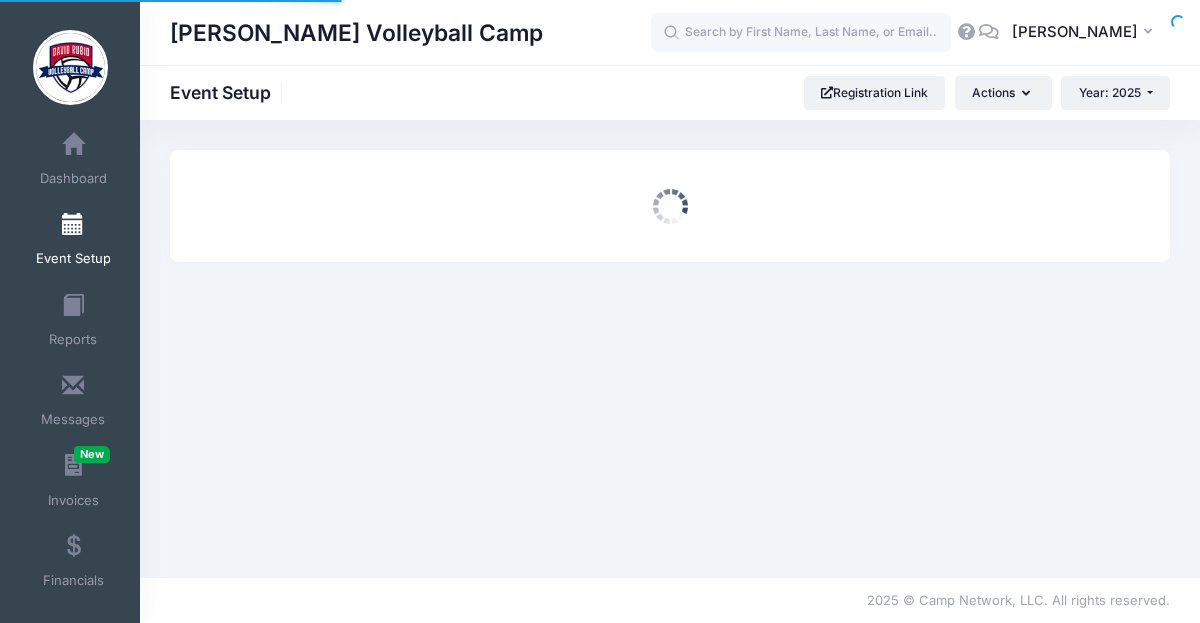 scroll, scrollTop: 0, scrollLeft: 0, axis: both 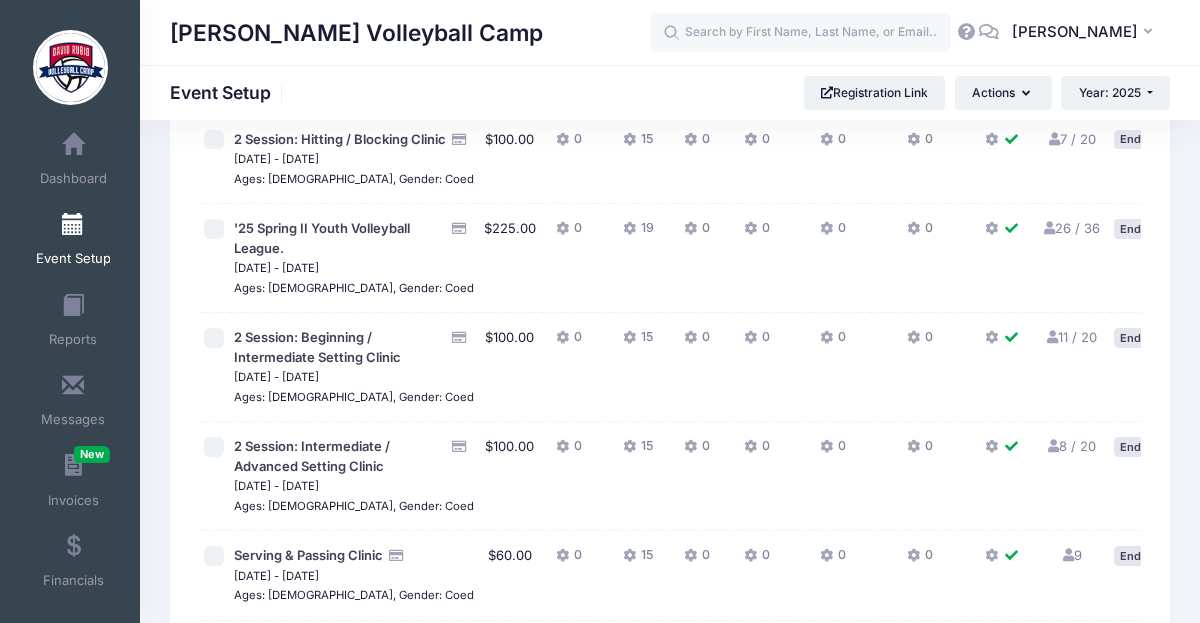 click on "Action" at bounding box center [1199, 231] 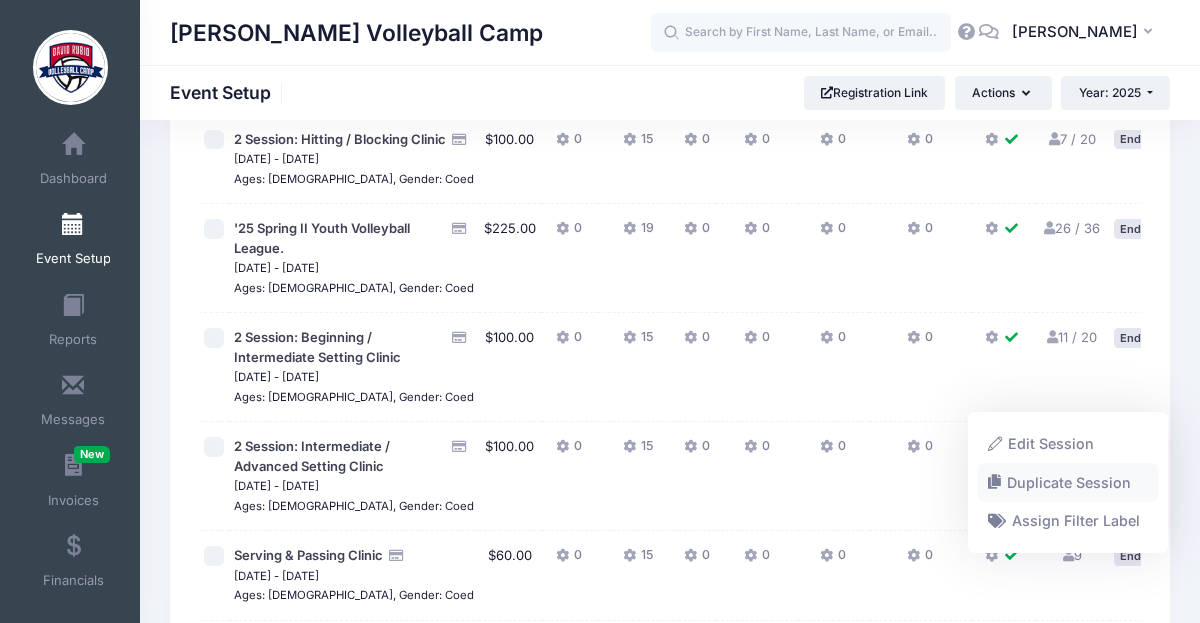click on "Duplicate Session" at bounding box center (1068, 482) 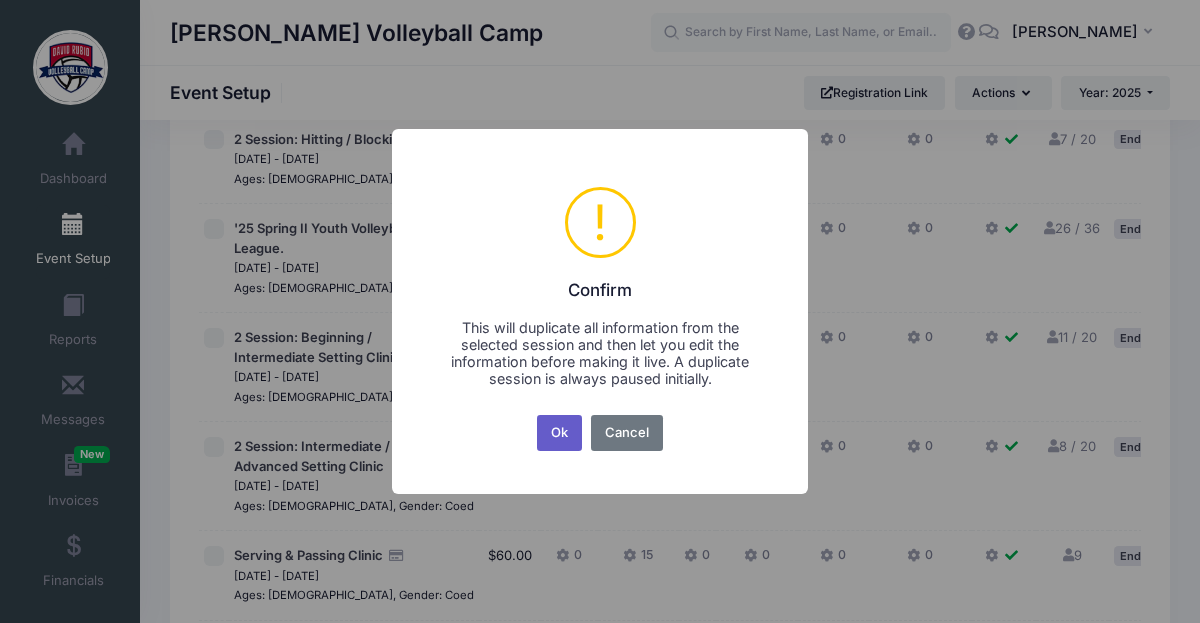 click on "Ok" at bounding box center (560, 433) 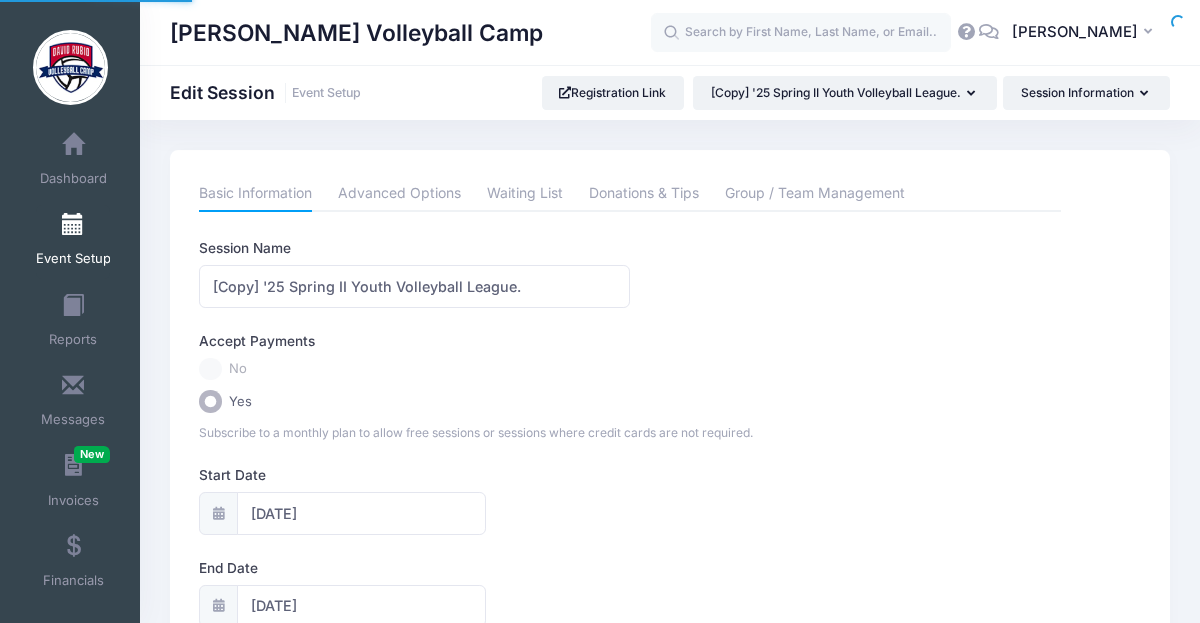 scroll, scrollTop: 0, scrollLeft: 0, axis: both 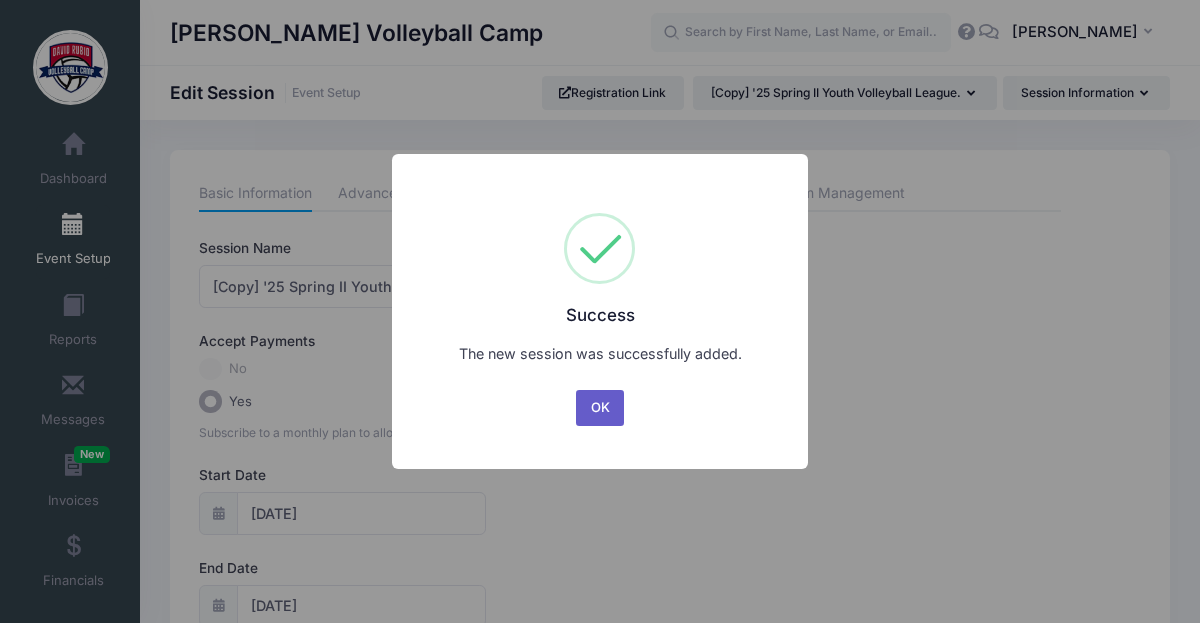 click on "OK" at bounding box center [600, 408] 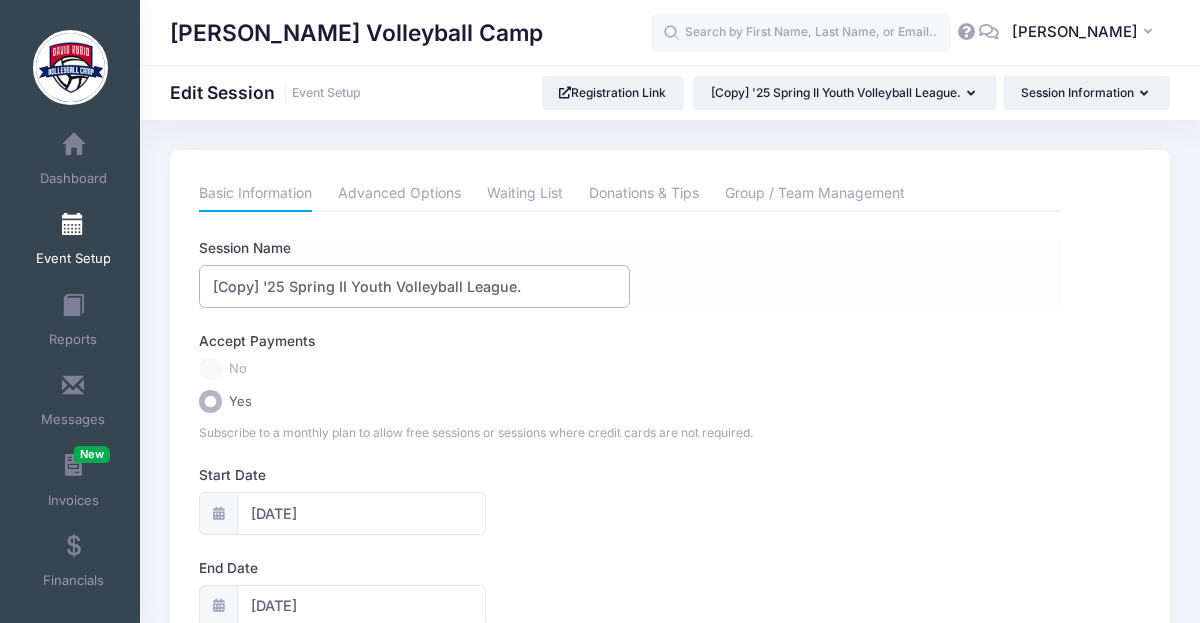 click on "[Copy] '25 Spring II Youth Volleyball League." at bounding box center [414, 286] 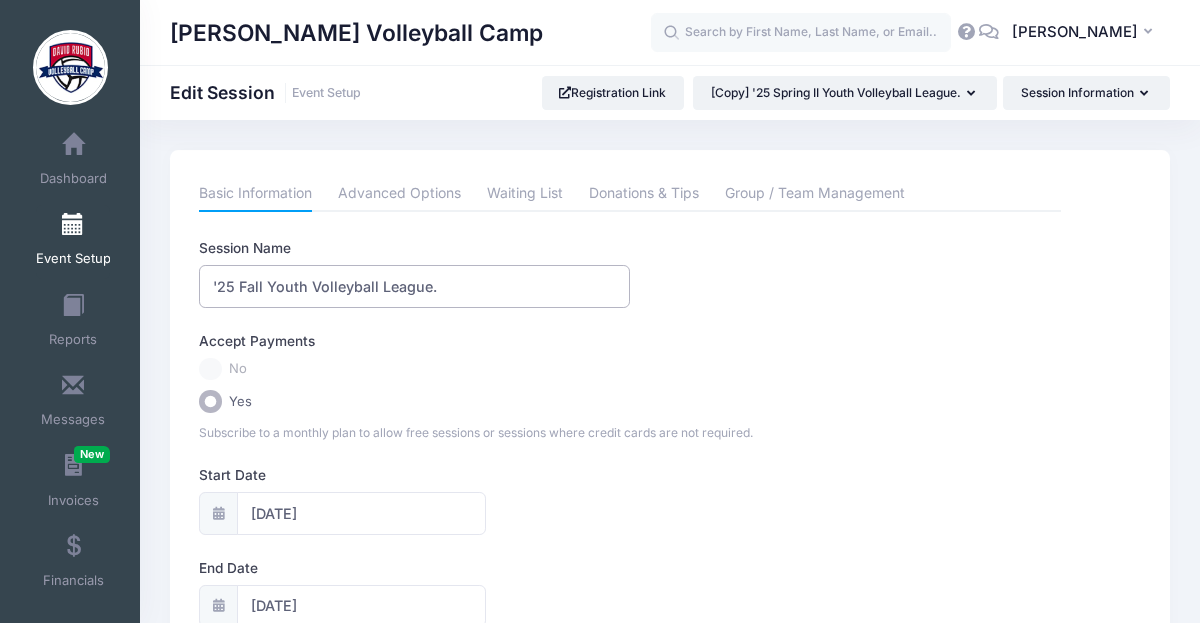 type on "'25 Fall Youth Volleyball League." 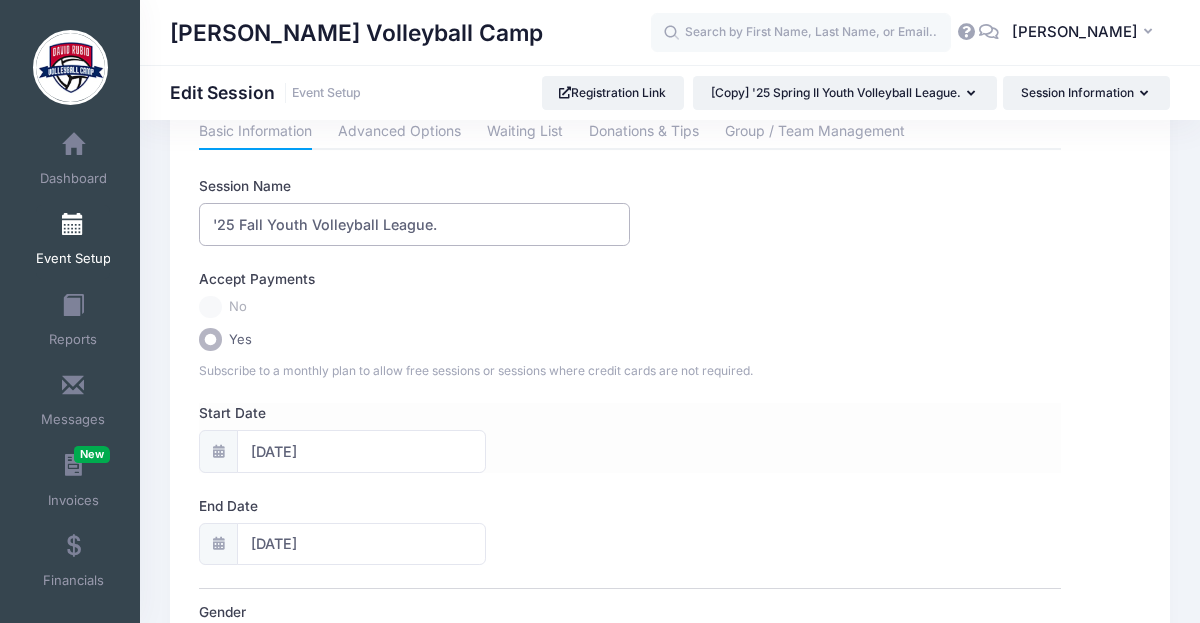 scroll, scrollTop: 75, scrollLeft: 0, axis: vertical 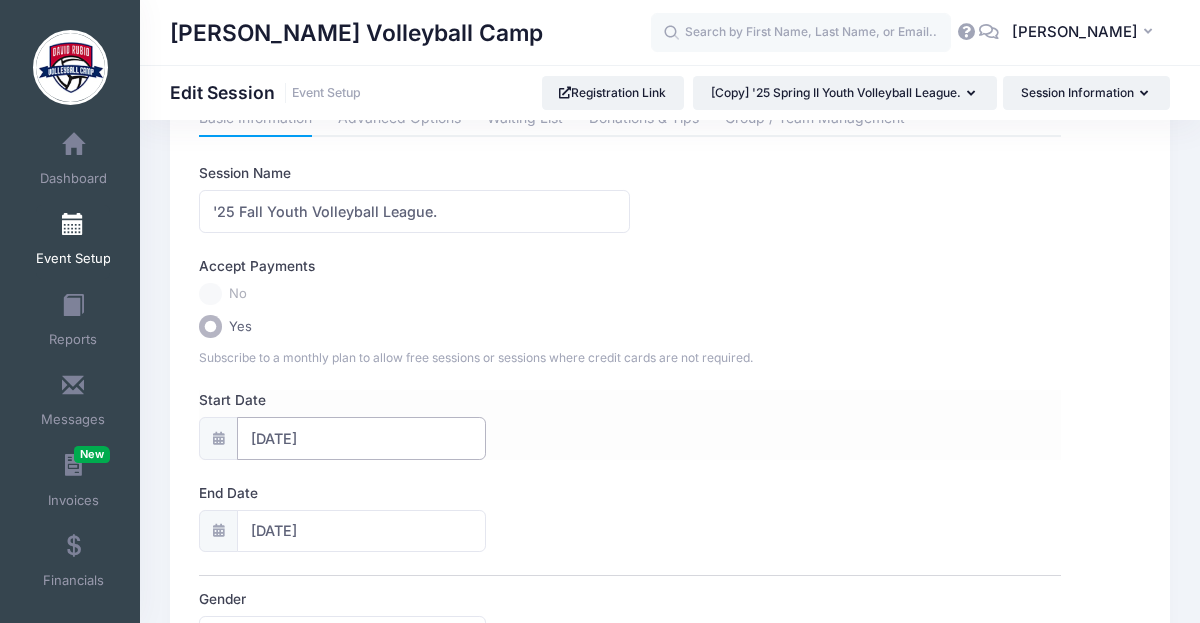 click on "04/15/2025" at bounding box center [361, 438] 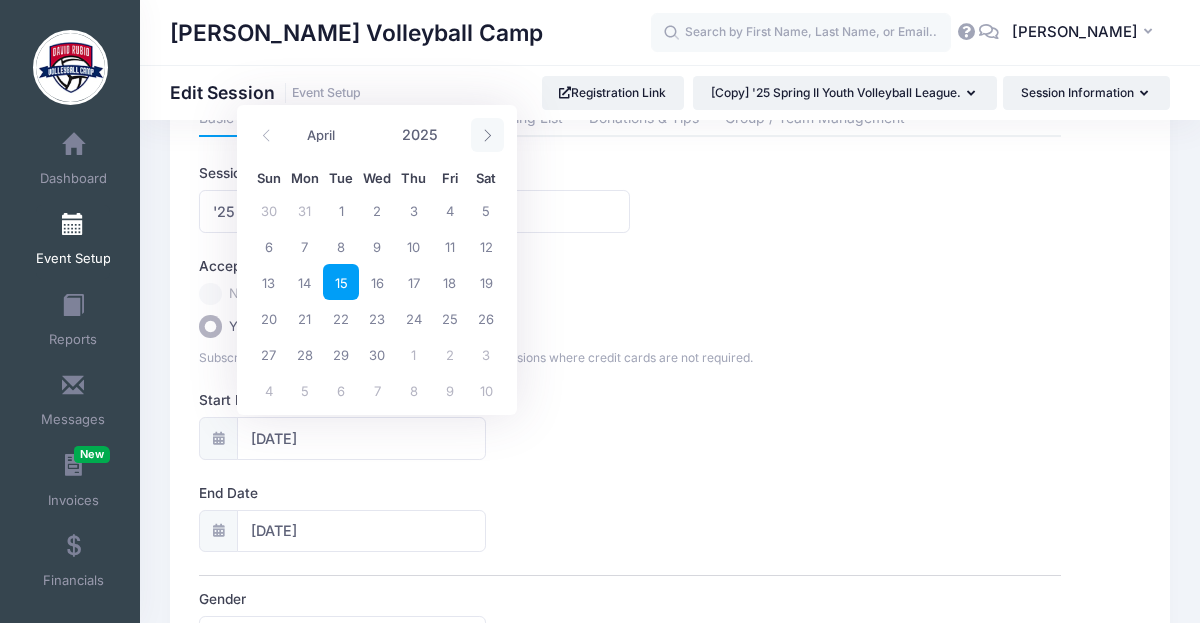 click 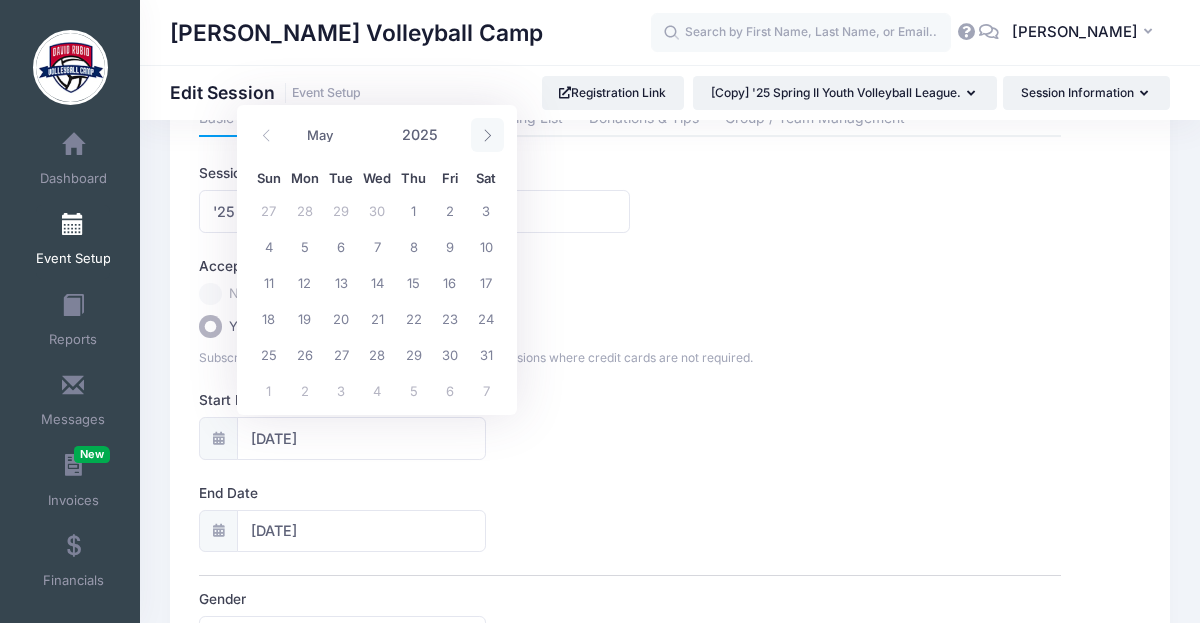 click 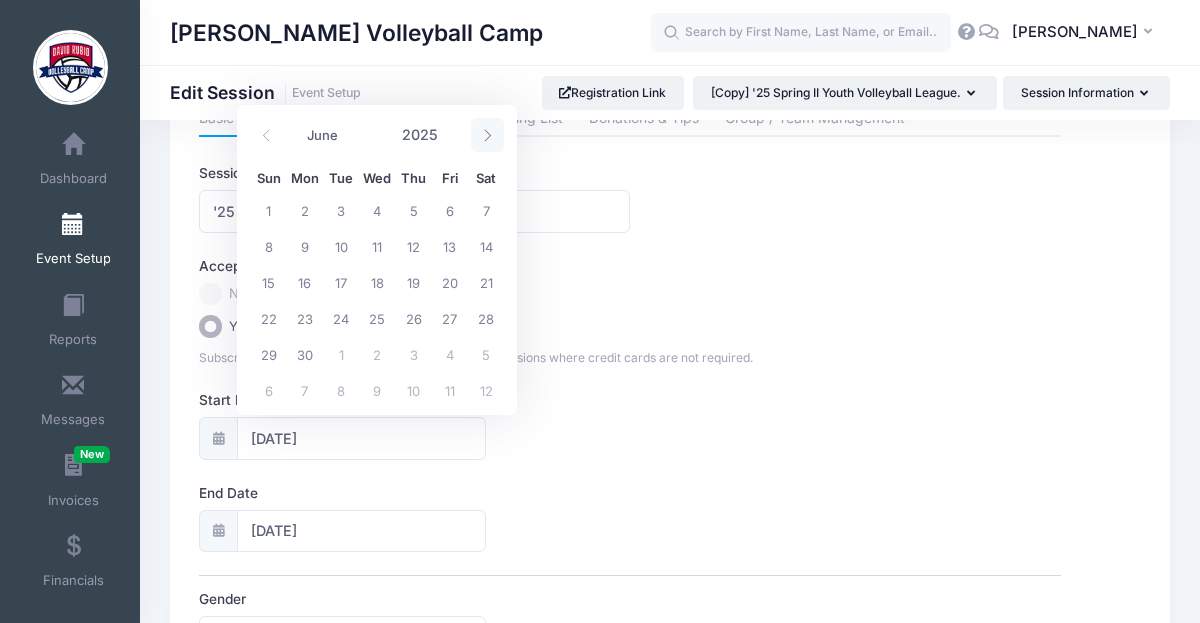click 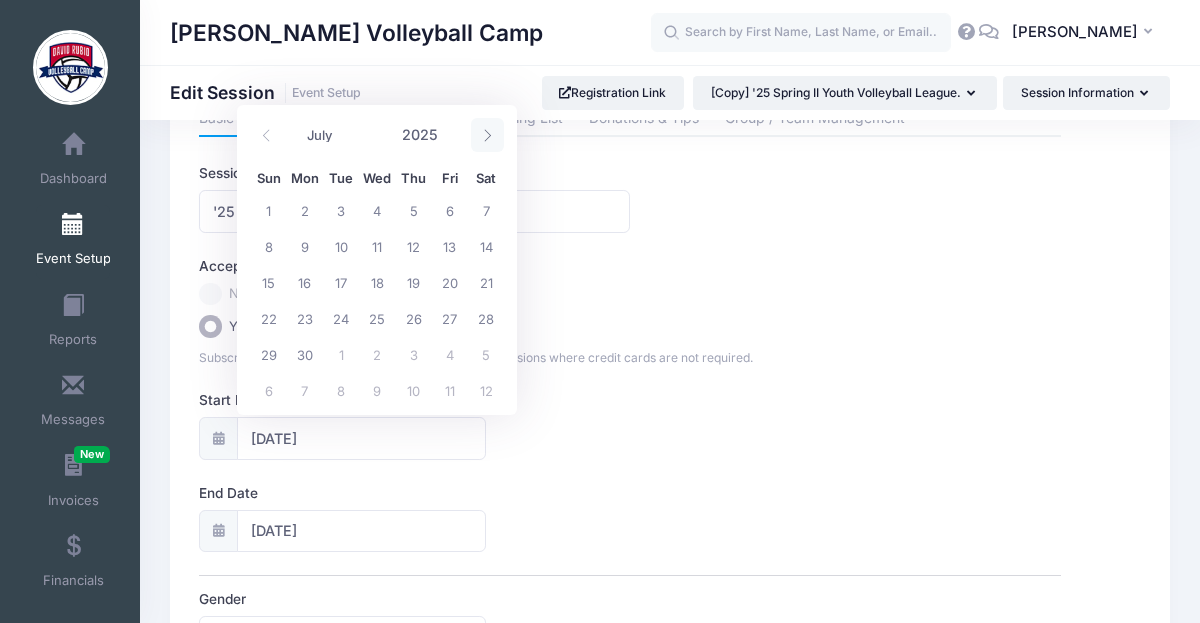click 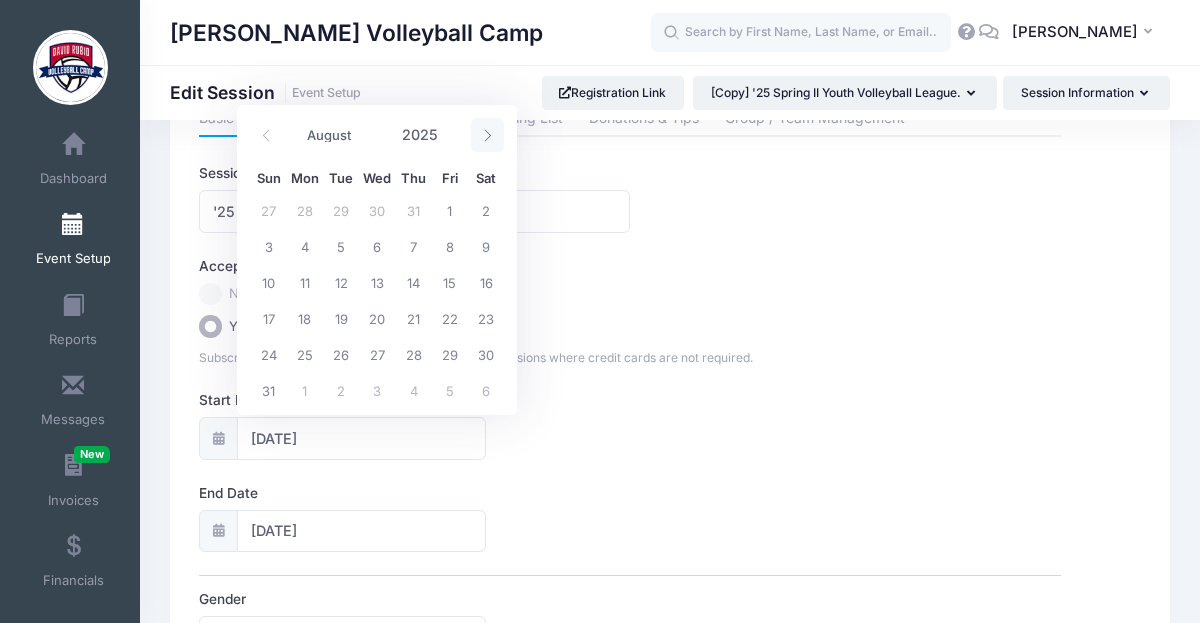 click 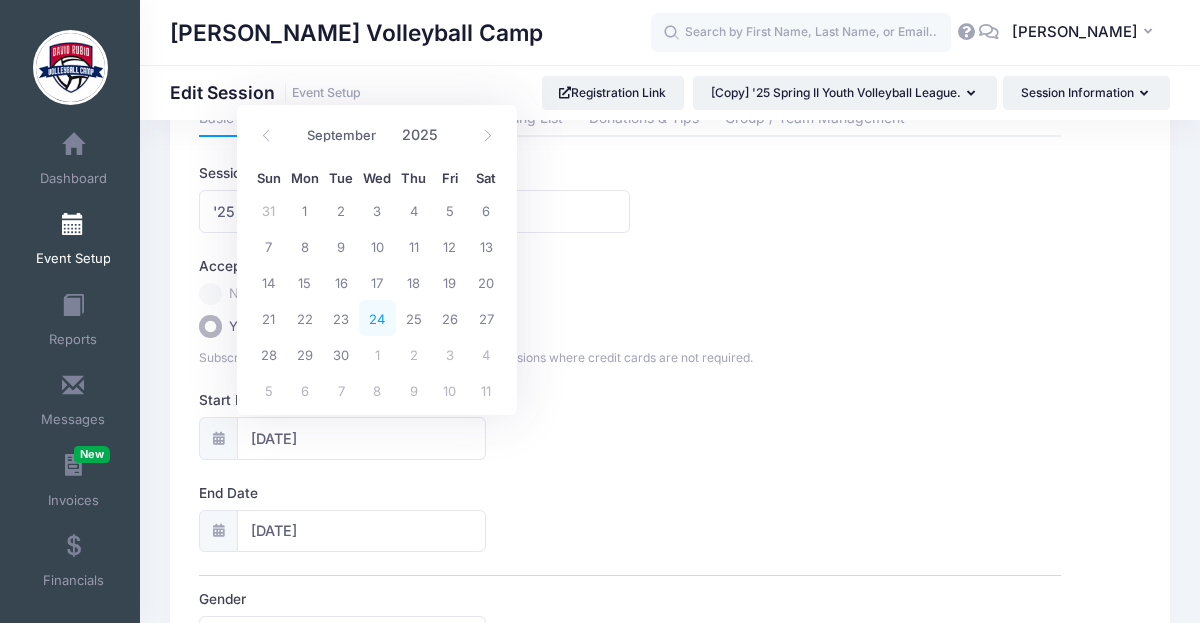 click on "24" at bounding box center [377, 318] 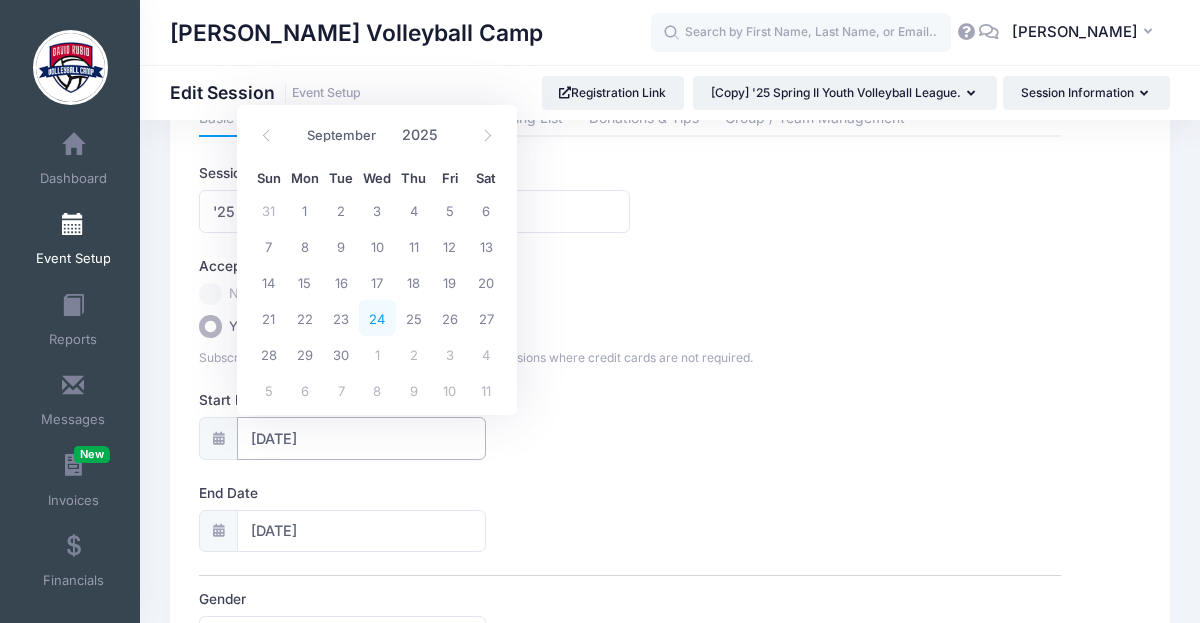 type on "09/24/2025" 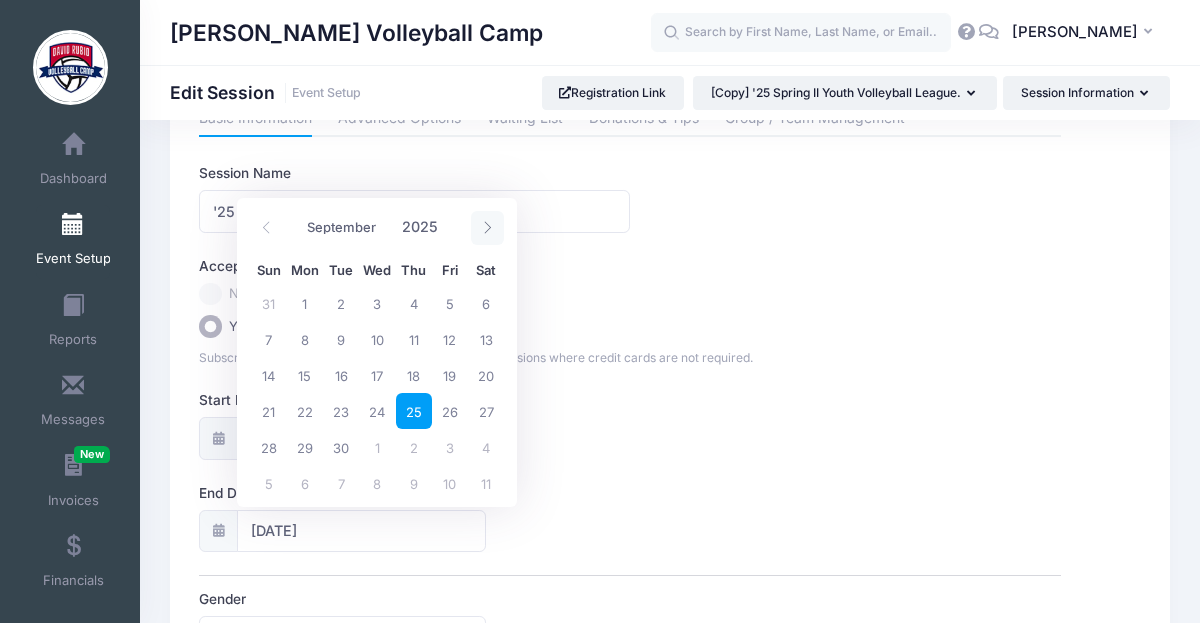 click at bounding box center (487, 228) 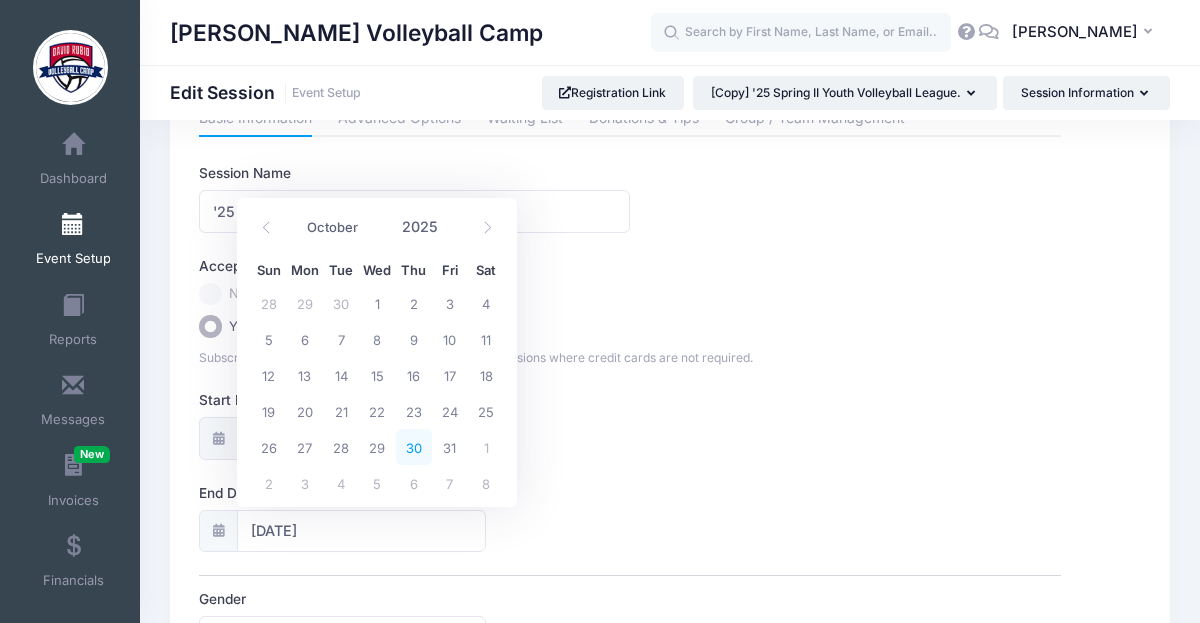 click on "30" at bounding box center [414, 447] 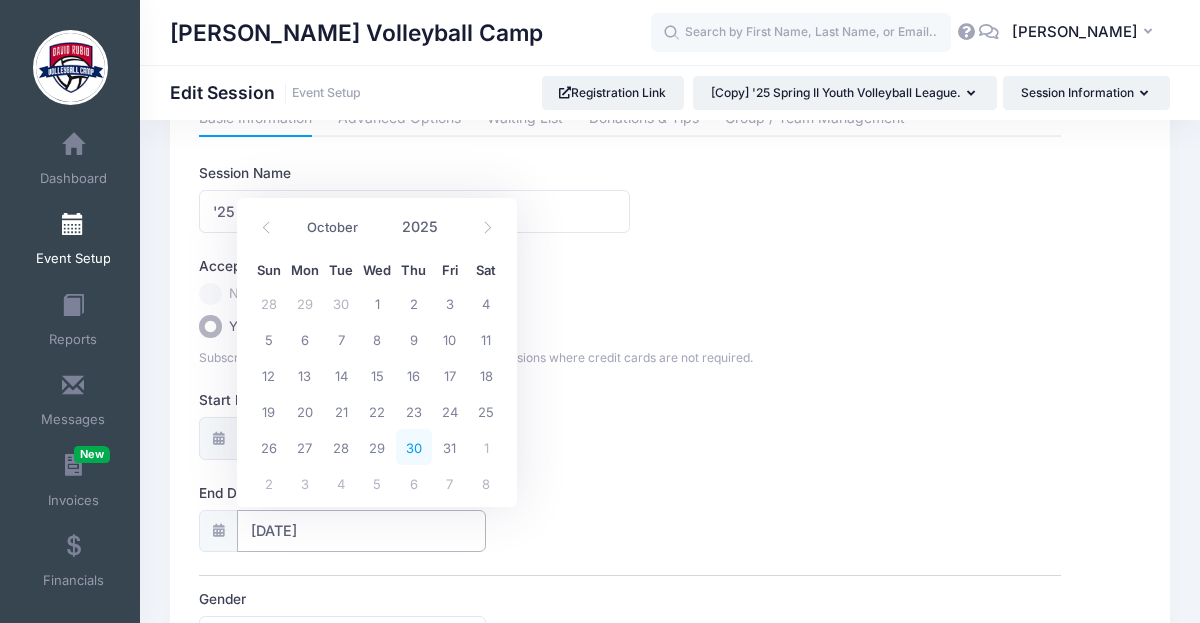 type on "10/30/2025" 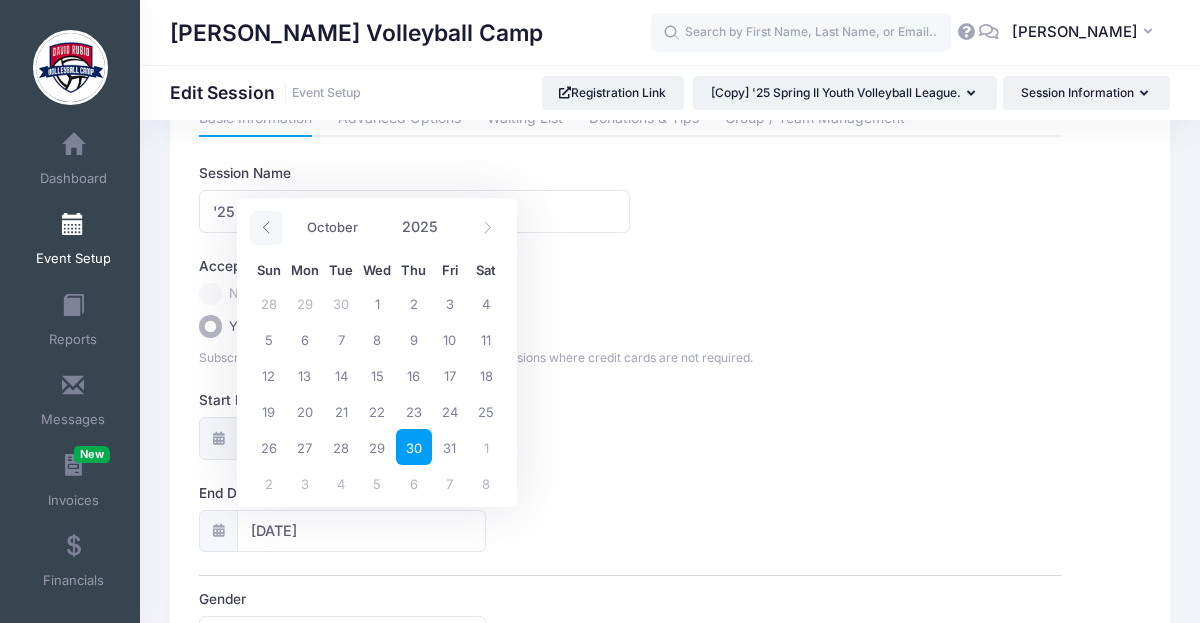 click 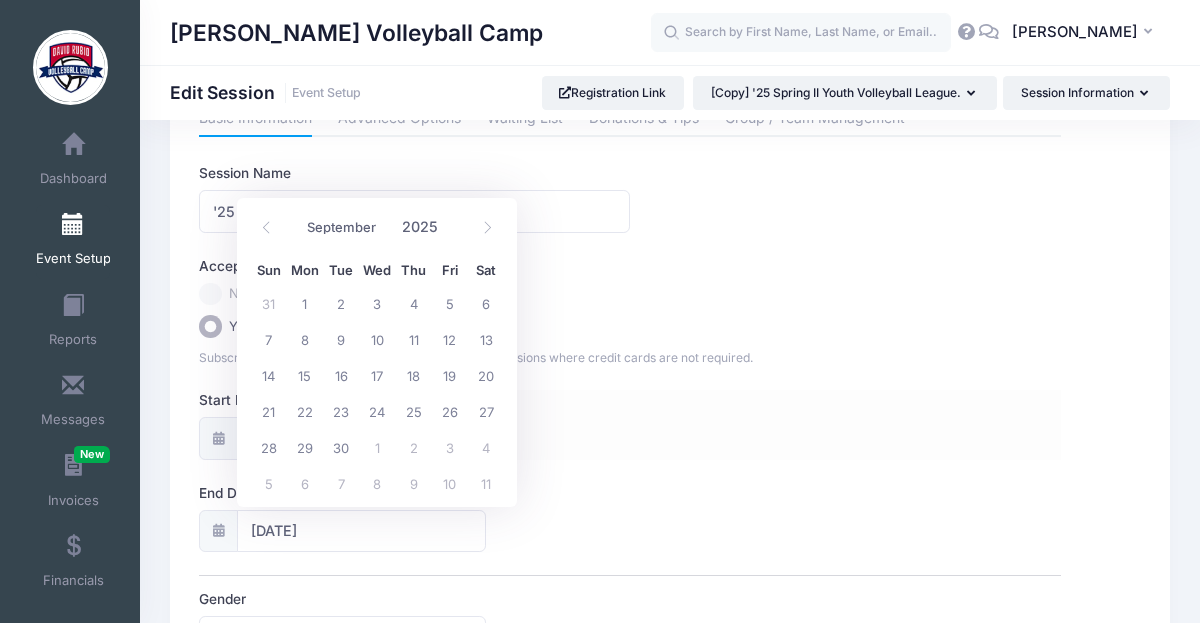 click on "Start Date
09/24/2025" at bounding box center (629, 425) 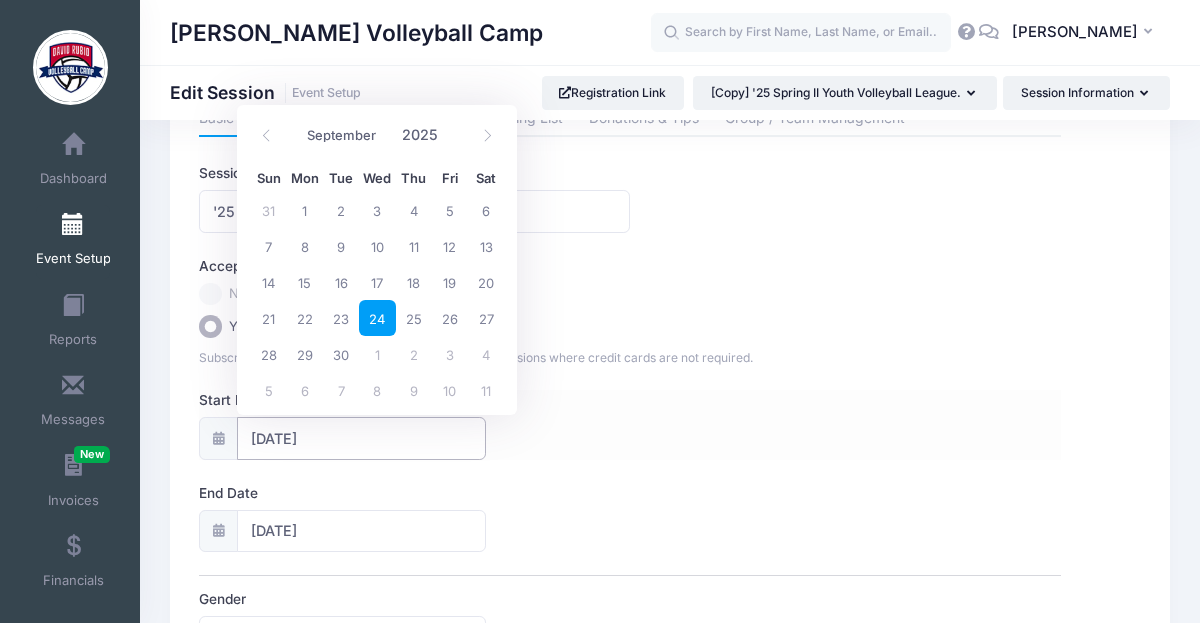 click on "09/24/2025" at bounding box center (361, 438) 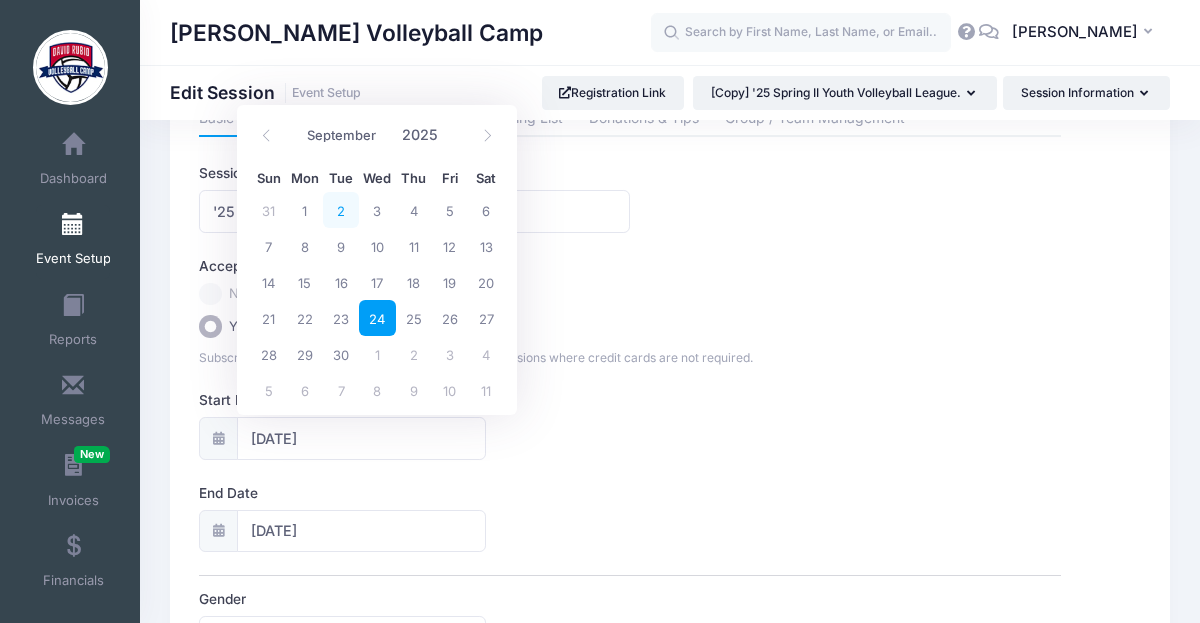 click on "2" at bounding box center (341, 210) 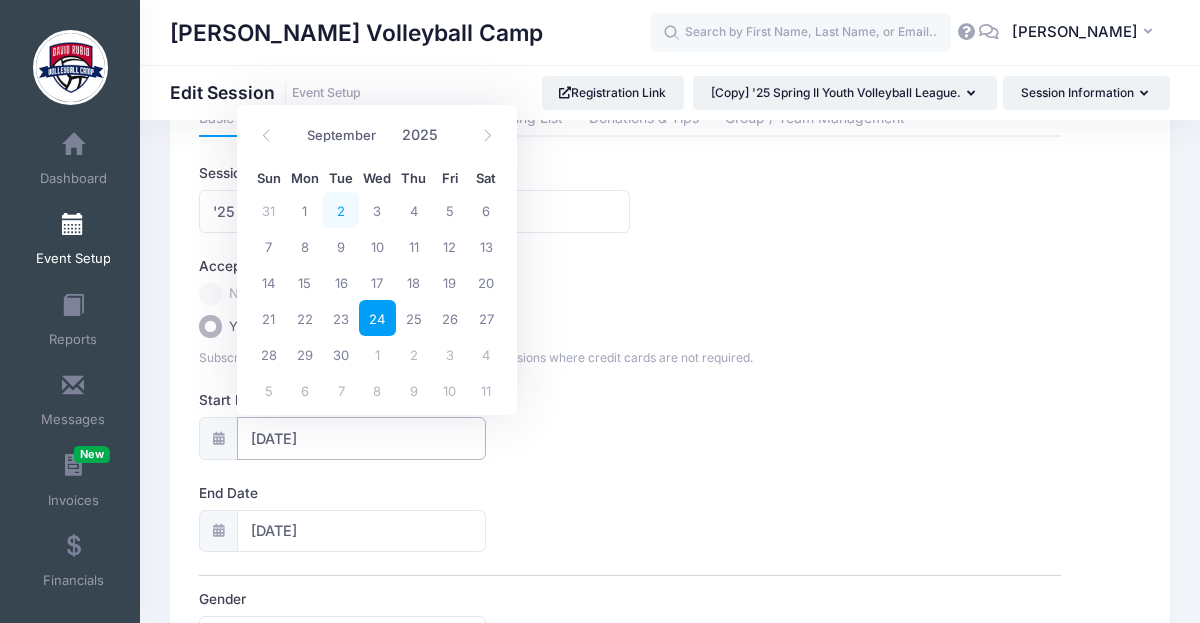 type on "09/02/2025" 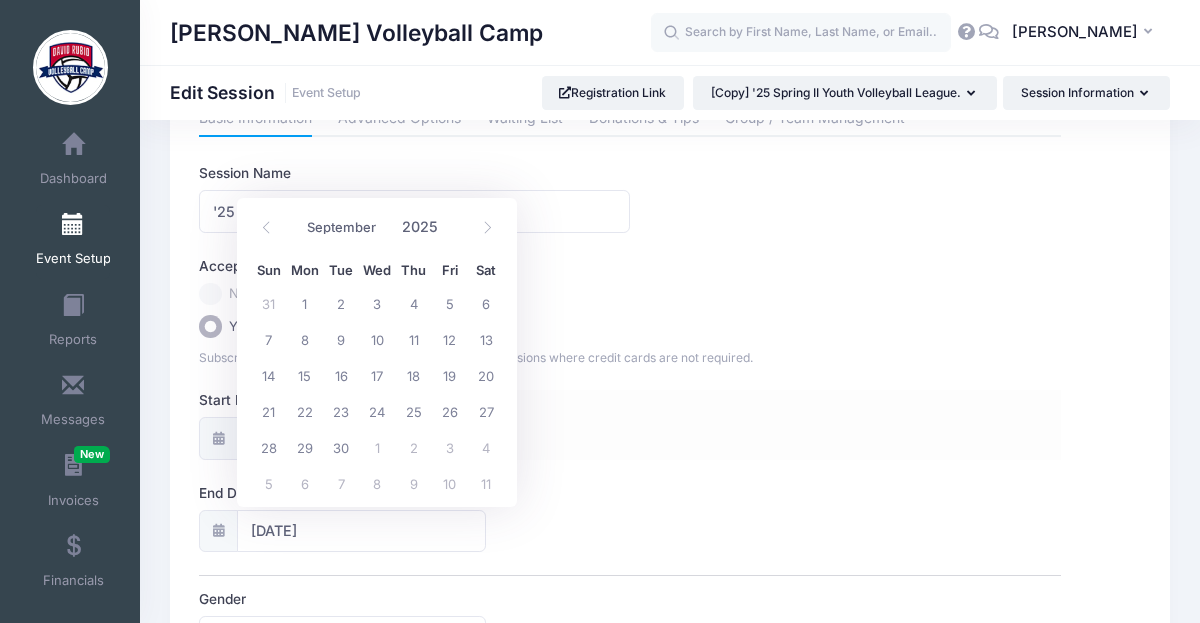 click on "Start Date
09/02/2025" at bounding box center (629, 425) 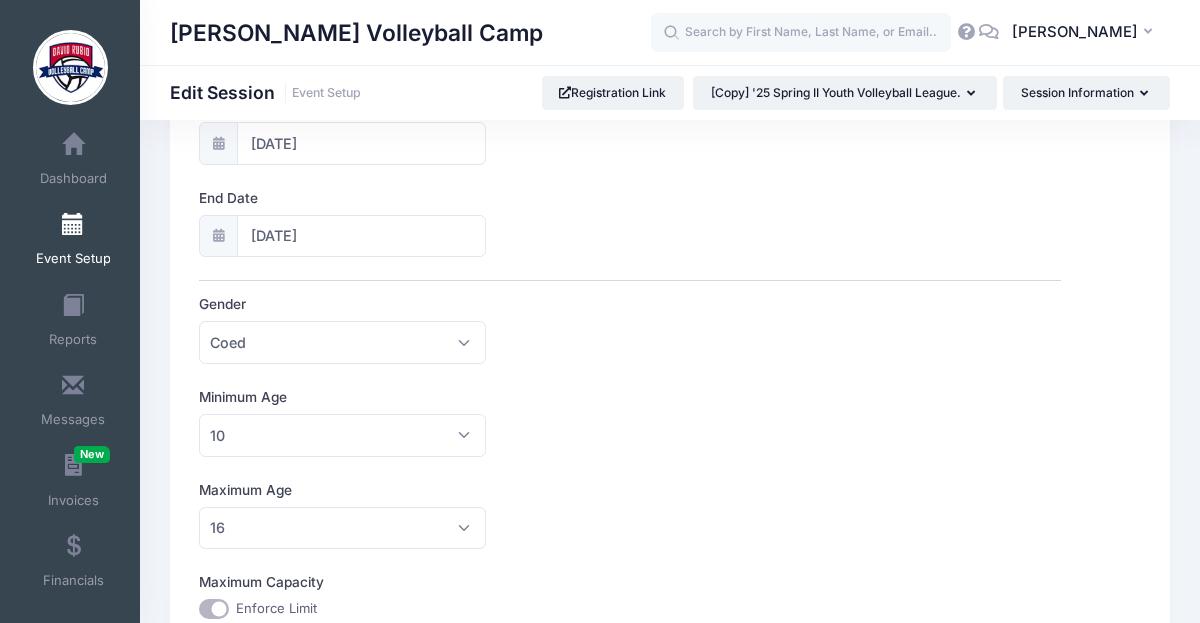 scroll, scrollTop: 382, scrollLeft: 0, axis: vertical 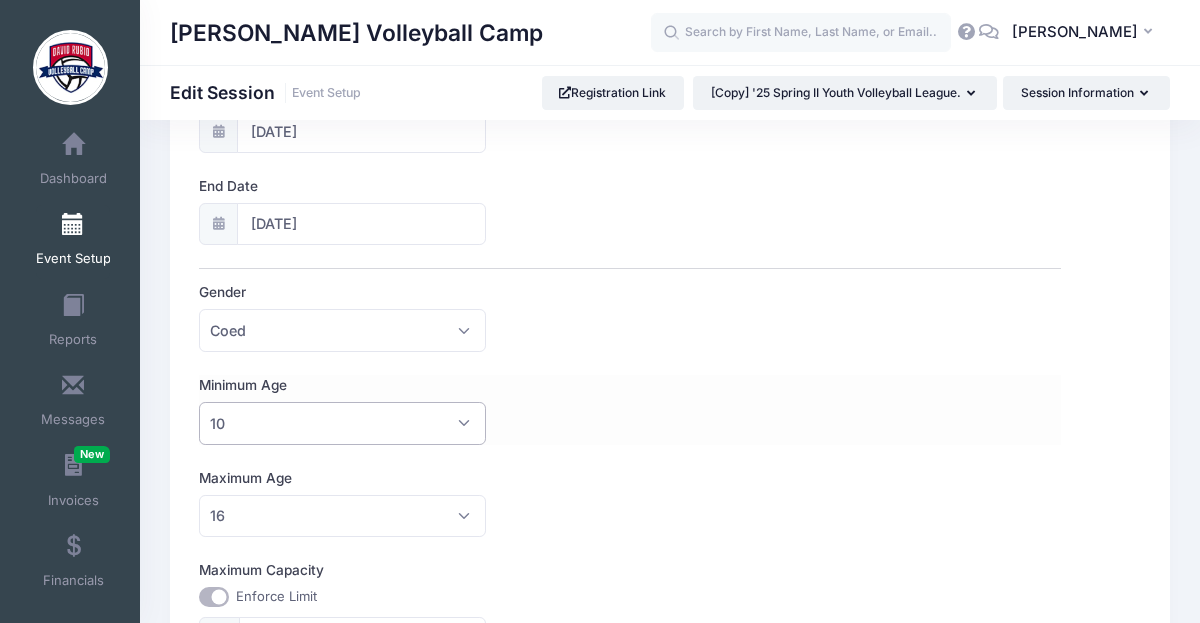 click on "10" at bounding box center (342, 423) 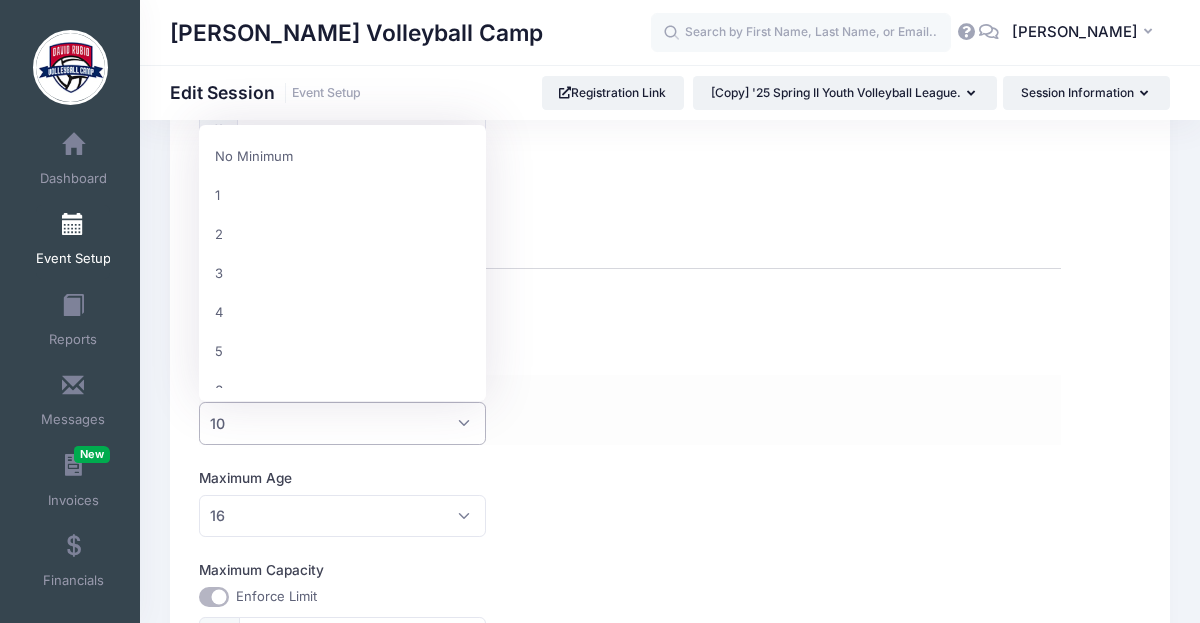 scroll, scrollTop: 311, scrollLeft: 0, axis: vertical 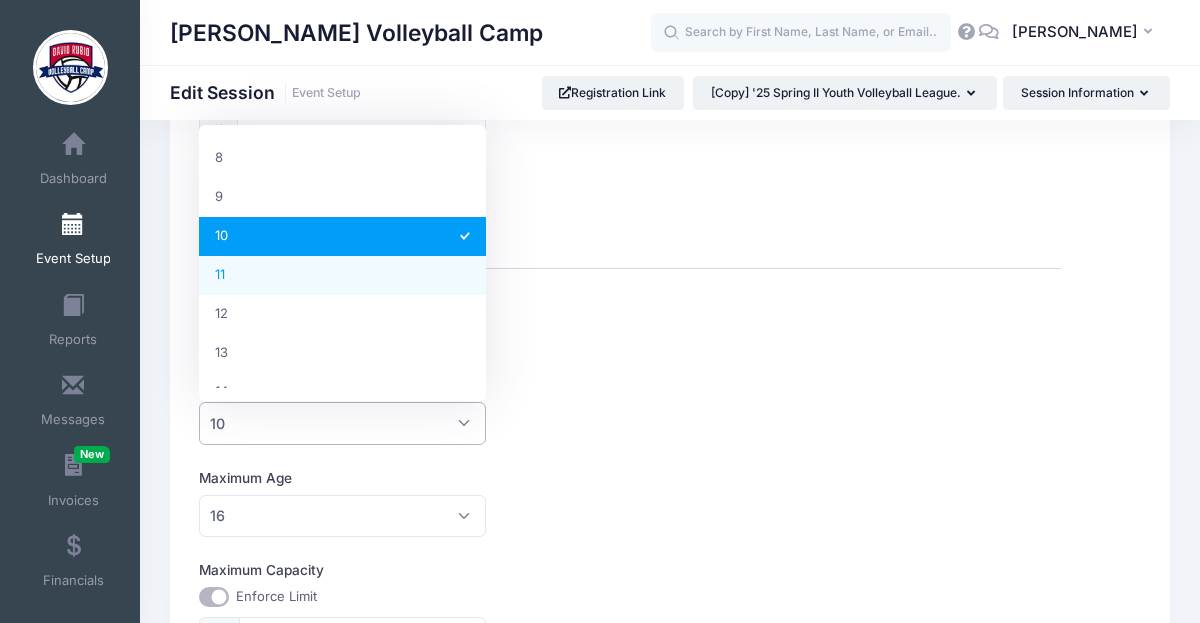 select on "11" 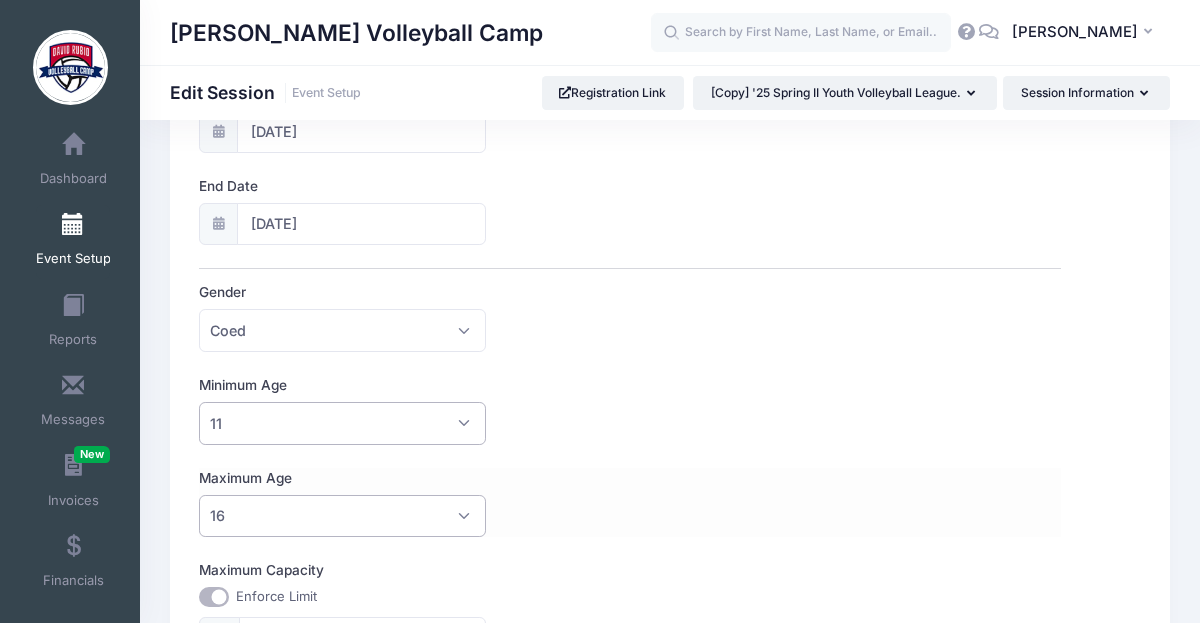 click on "16" at bounding box center (342, 516) 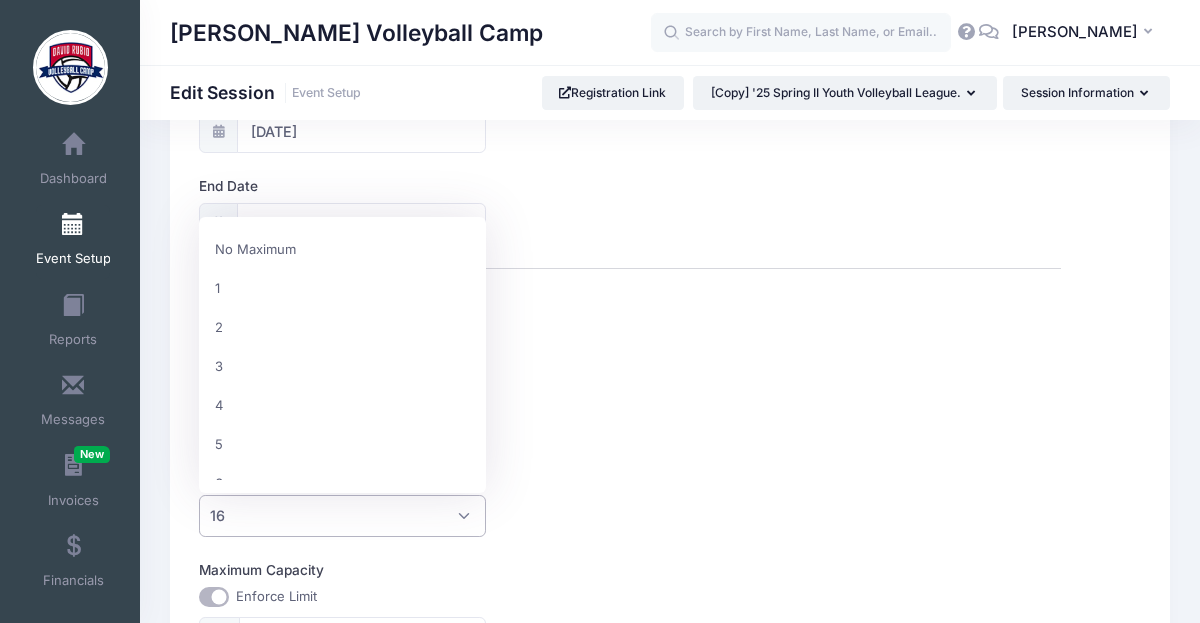 scroll, scrollTop: 545, scrollLeft: 0, axis: vertical 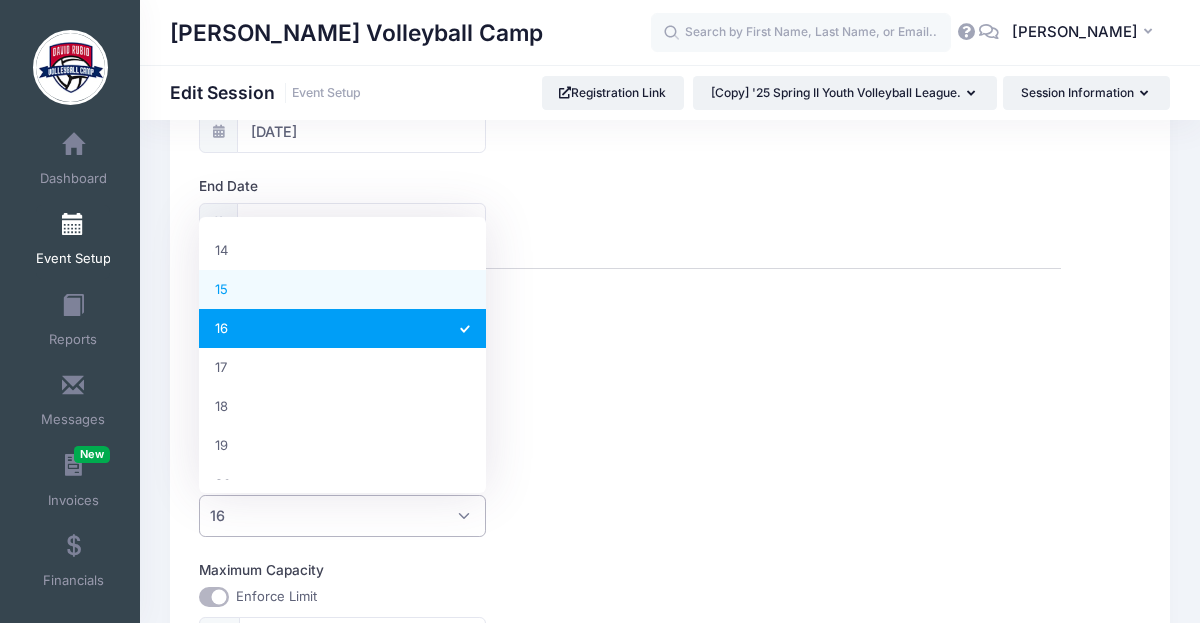 select on "15" 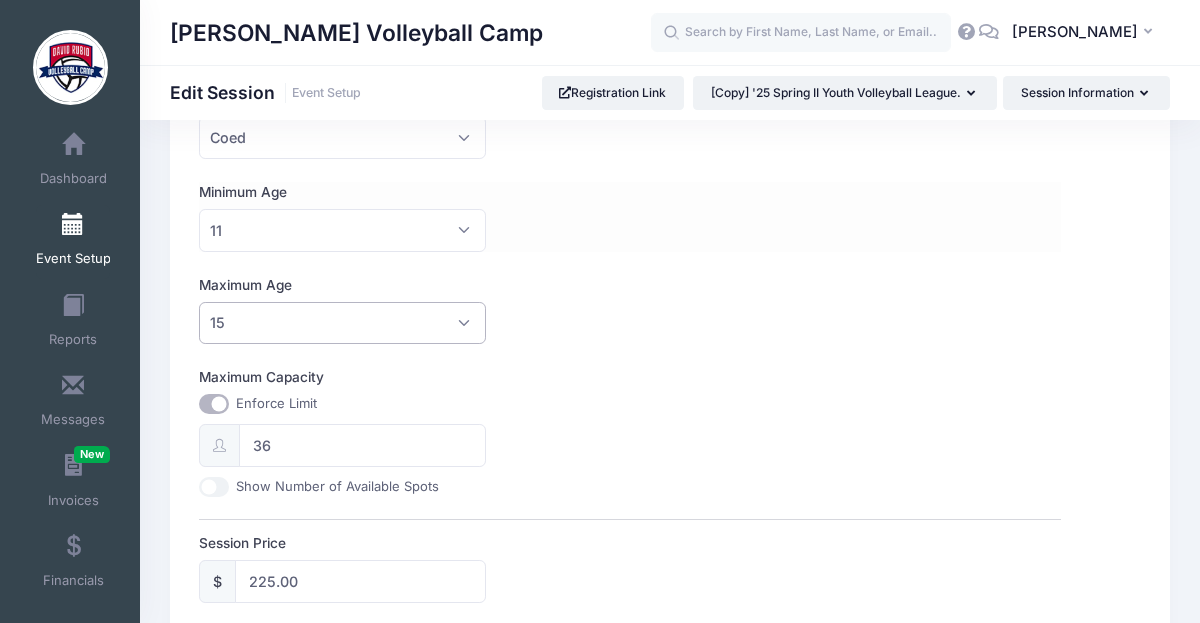 scroll, scrollTop: 578, scrollLeft: 0, axis: vertical 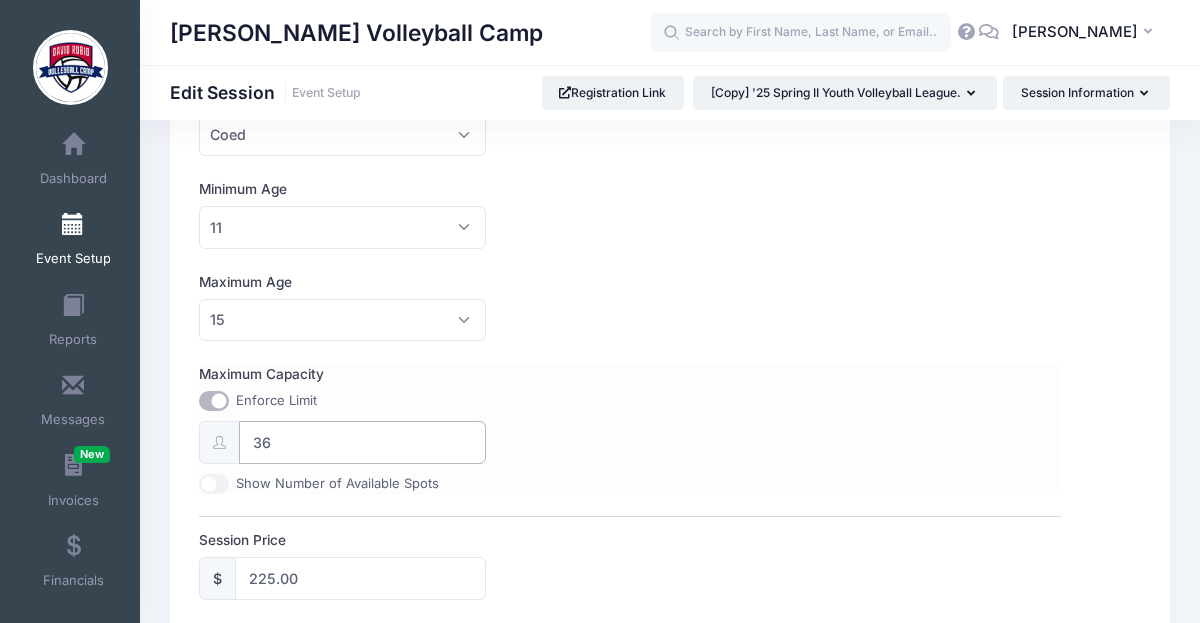 click on "36" at bounding box center (362, 442) 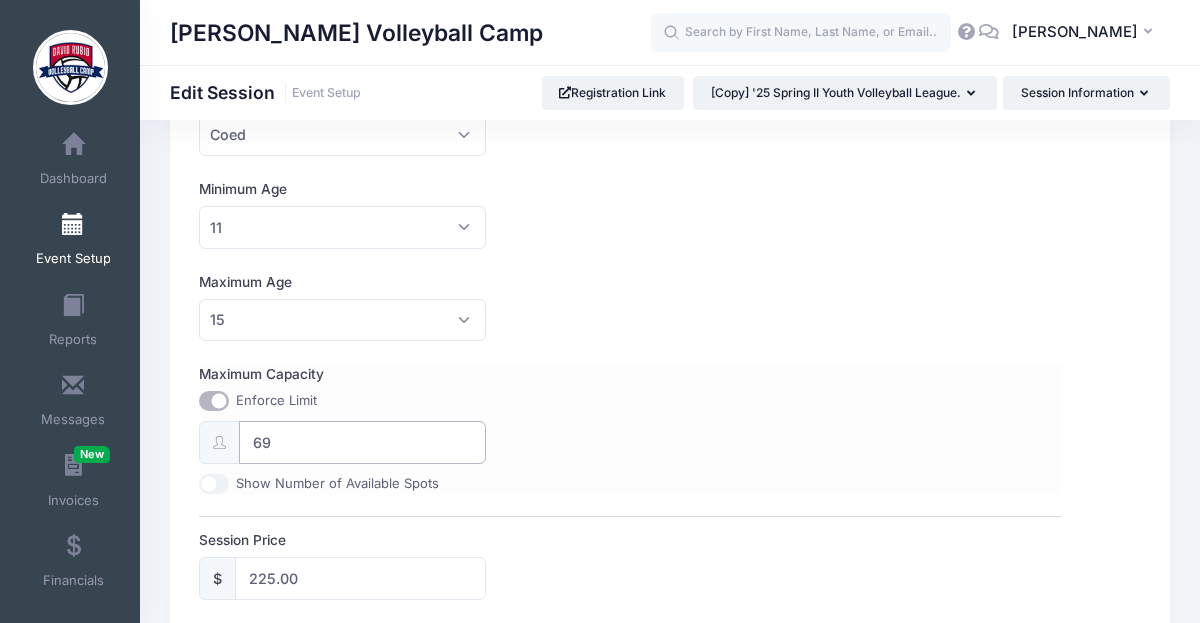 type on "6" 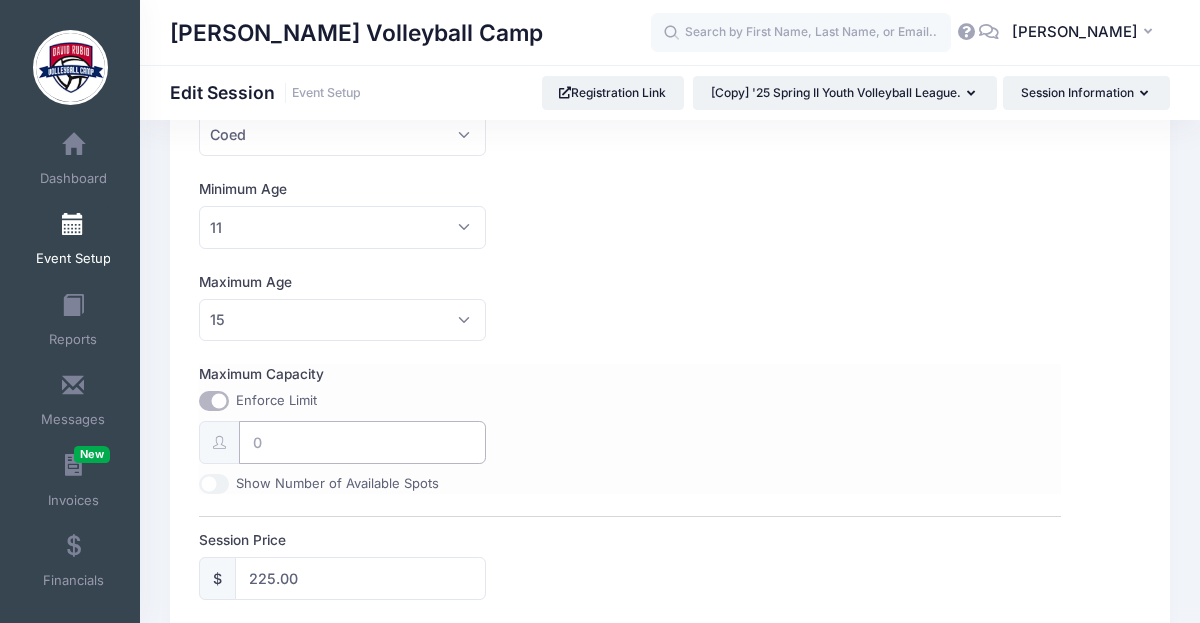 type on "0" 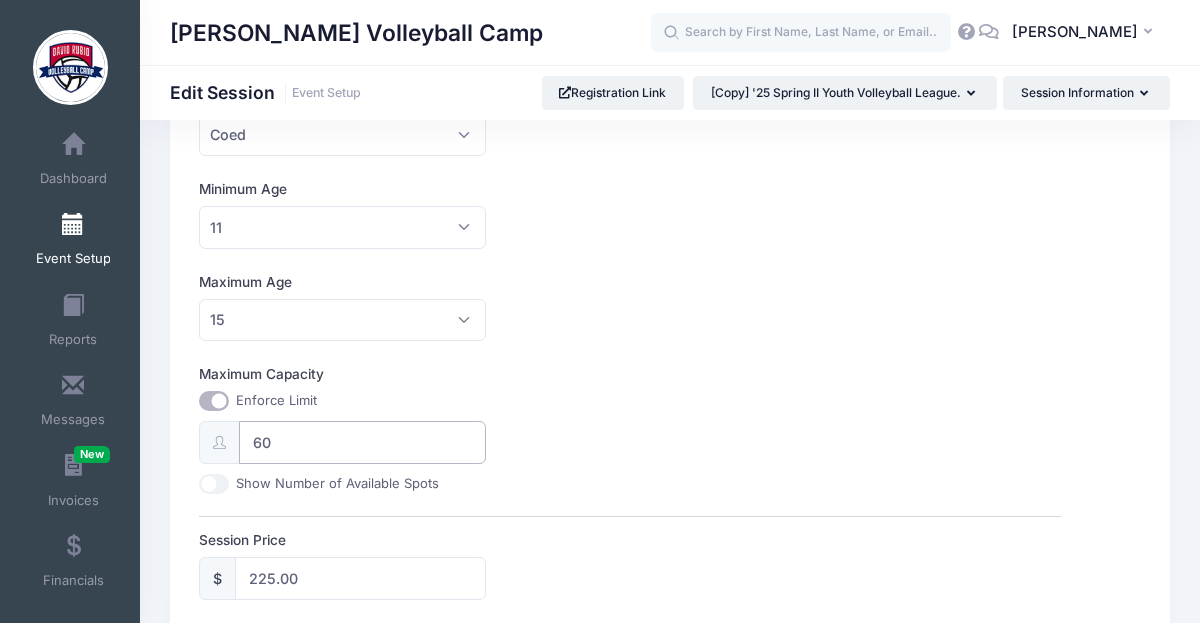 type on "60" 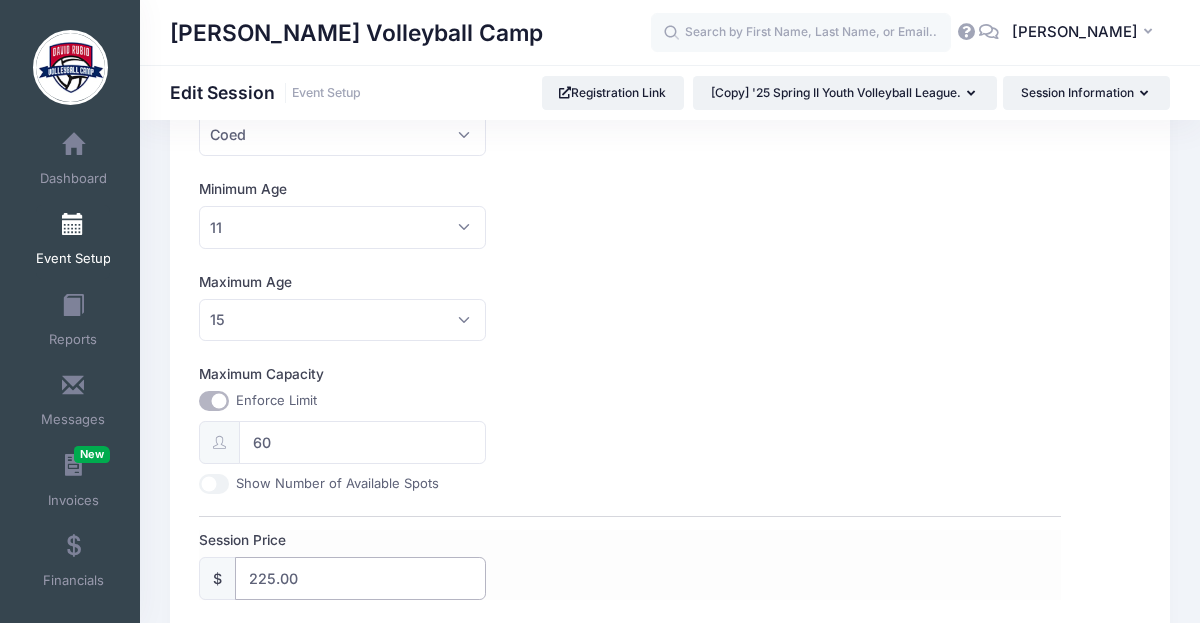 click on "225.00" at bounding box center (360, 578) 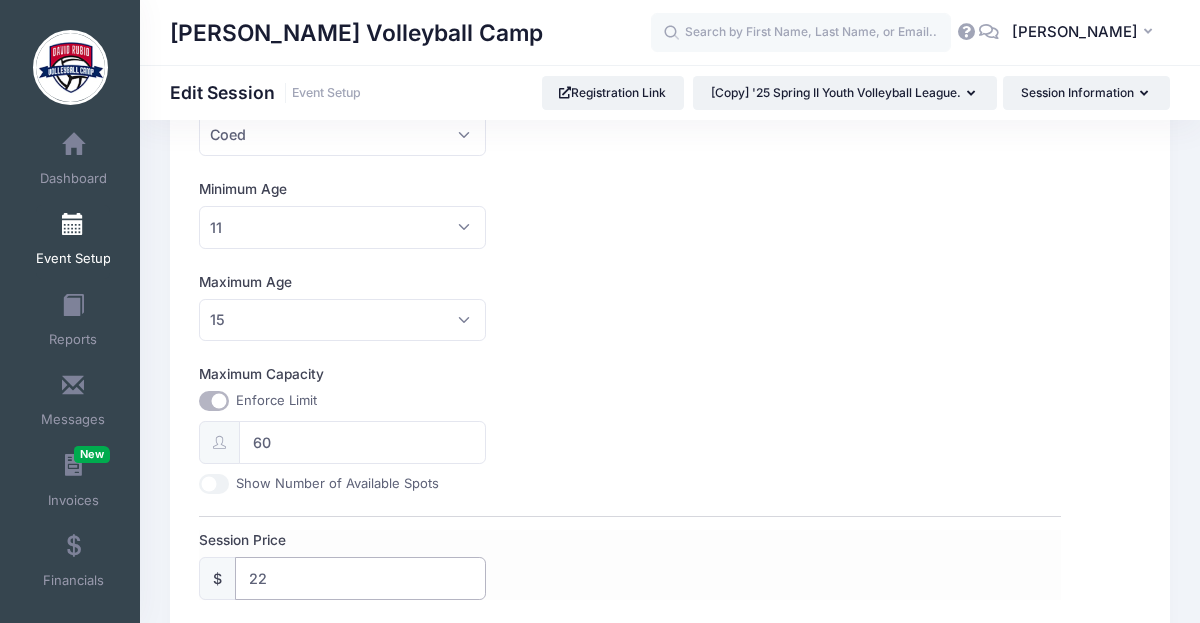 type on "2" 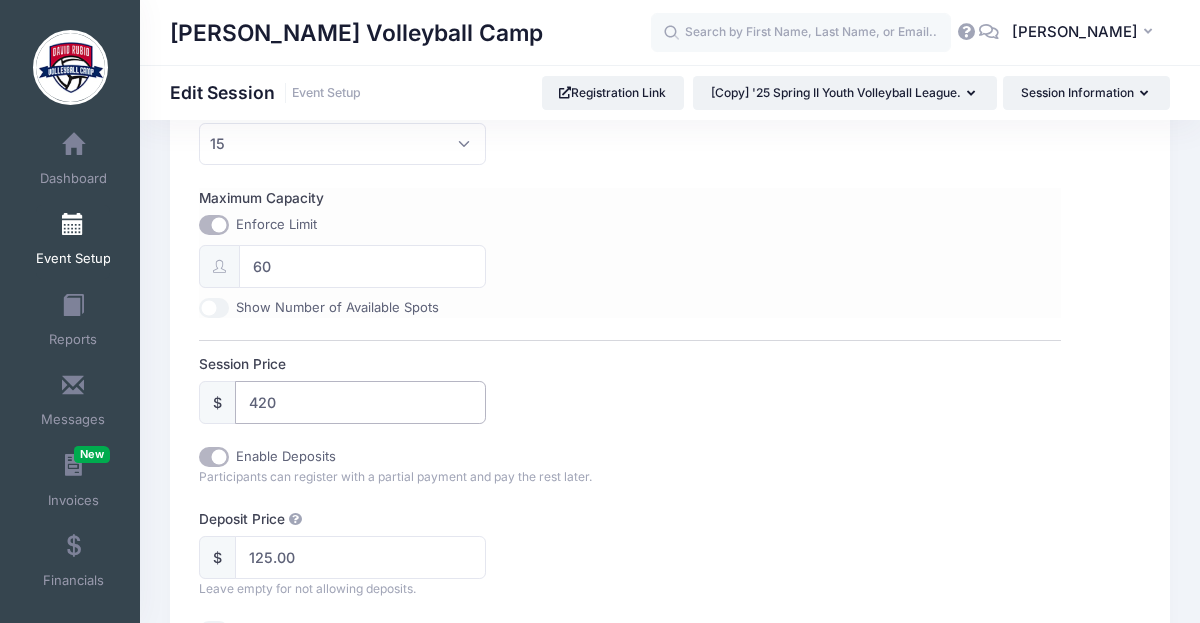 scroll, scrollTop: 755, scrollLeft: 0, axis: vertical 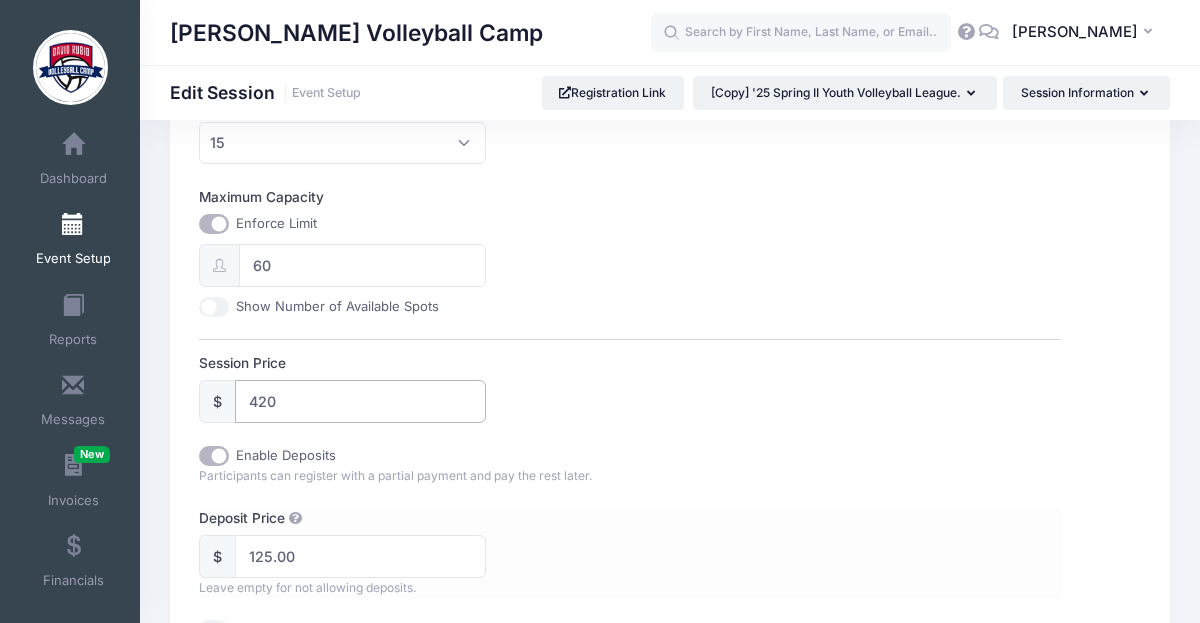type on "420" 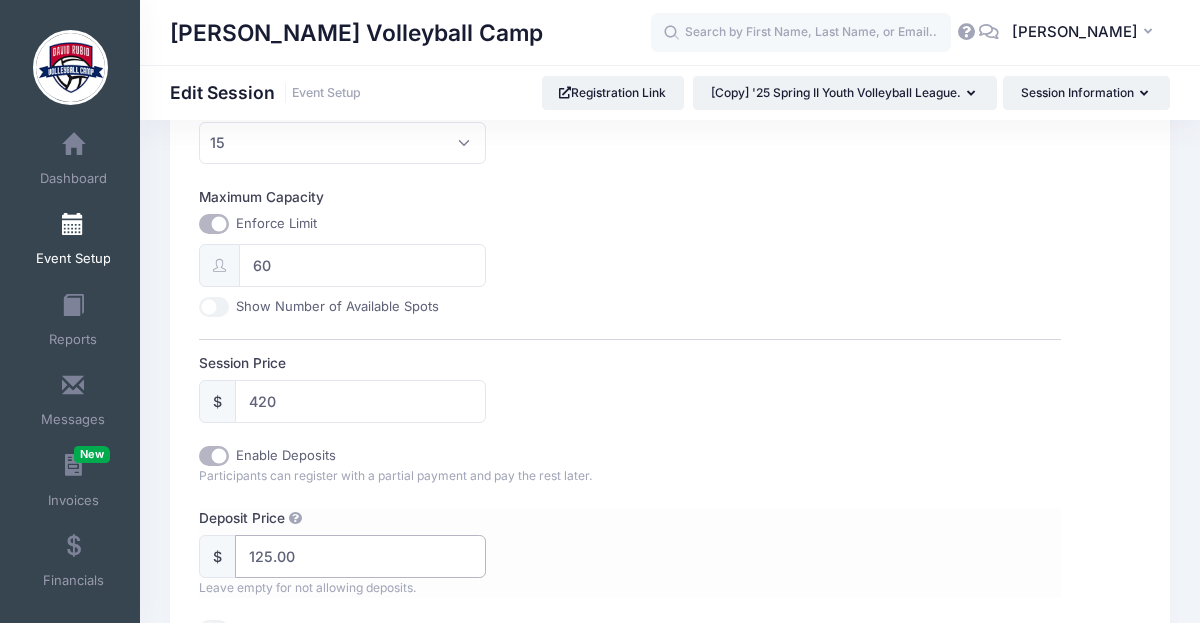 click on "125.00" at bounding box center (360, 556) 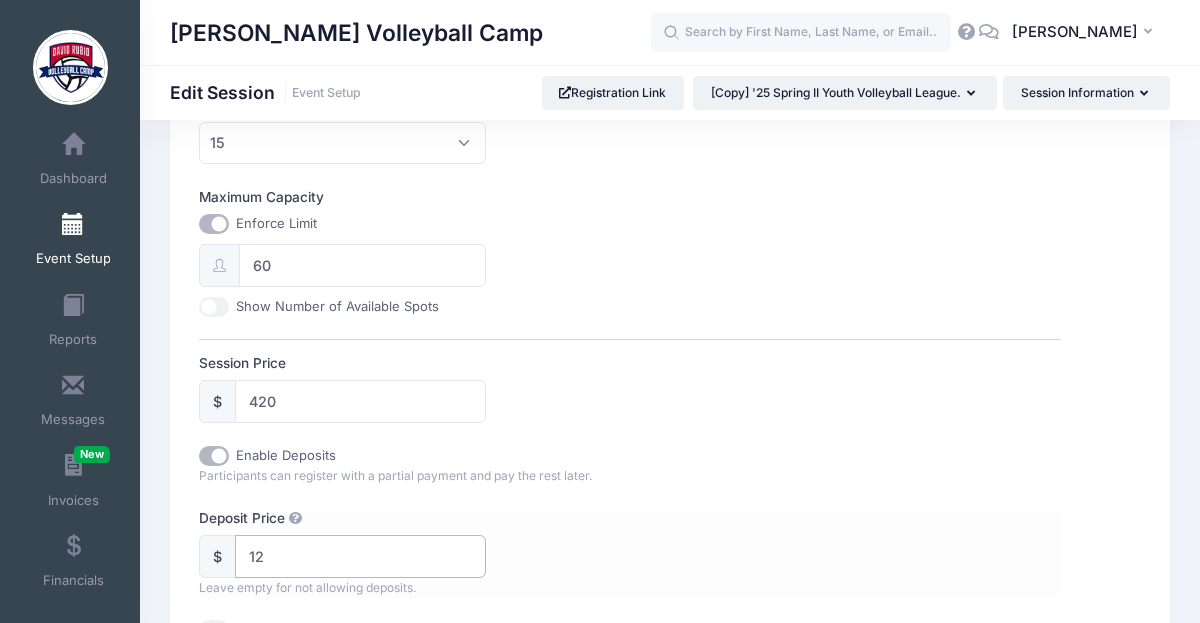 type on "1" 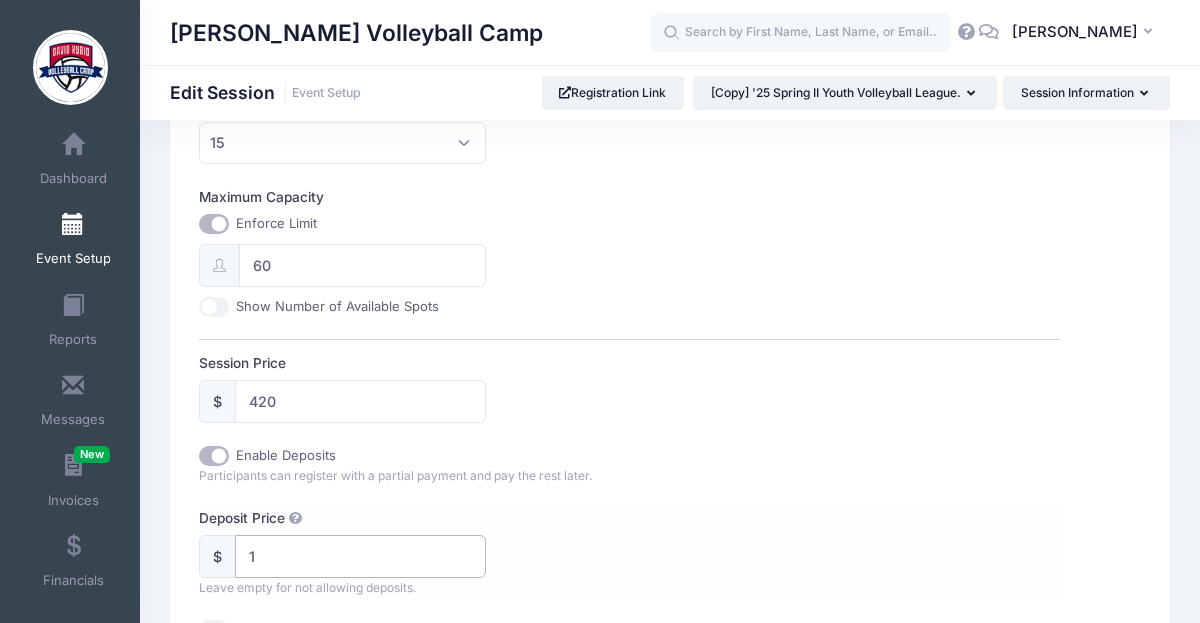 type 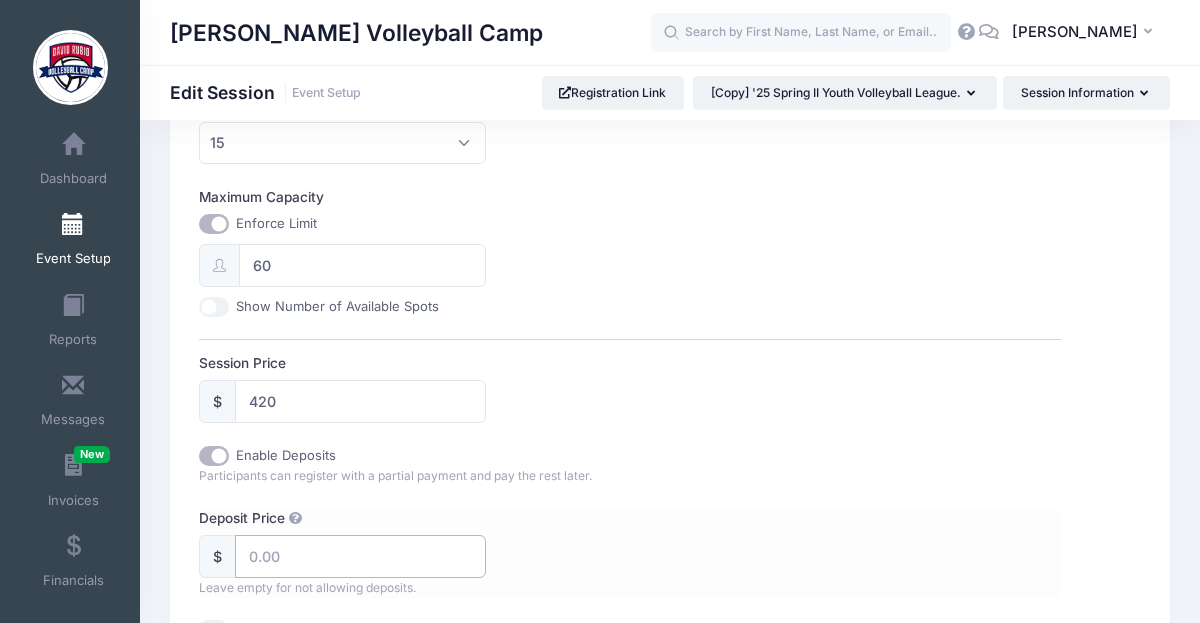 type 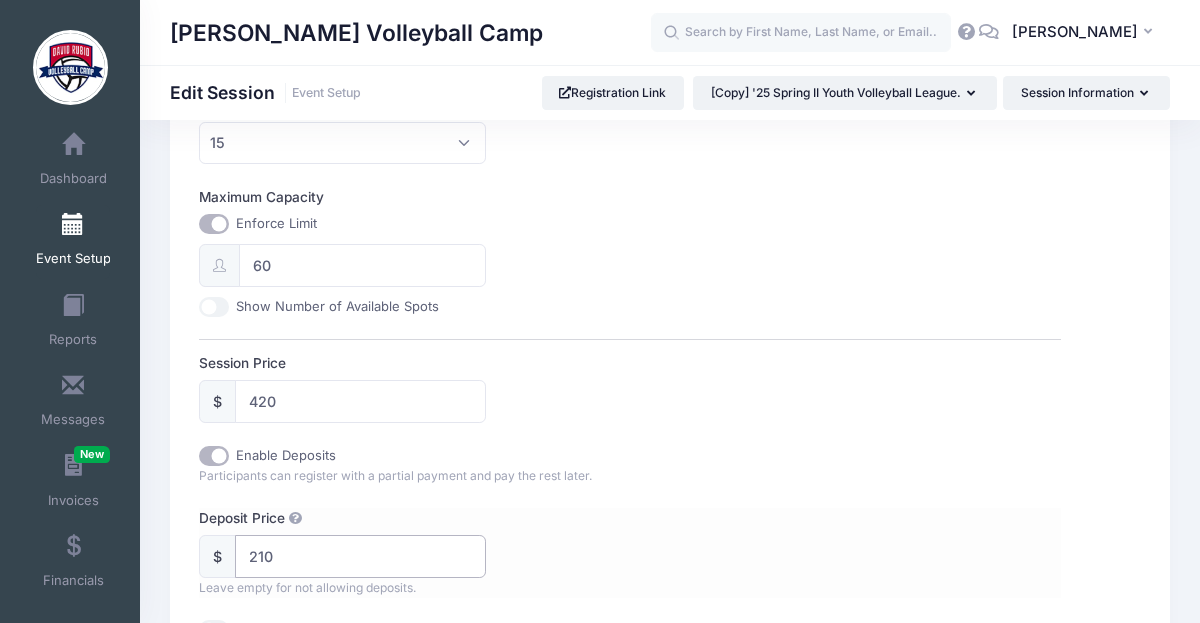 type on "210" 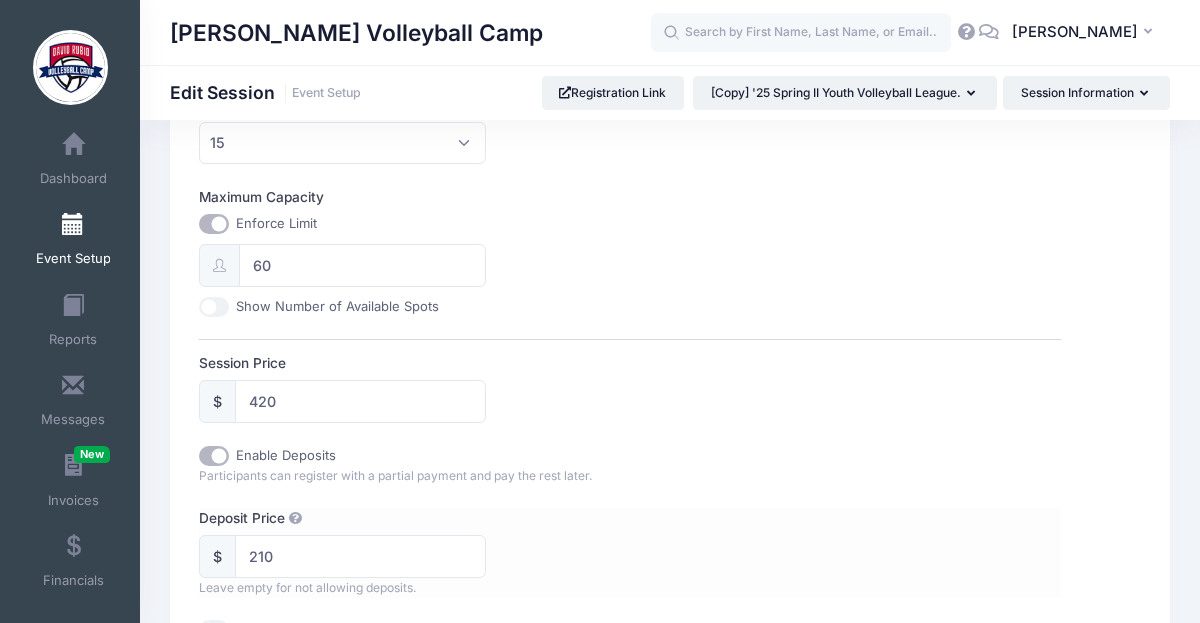 click on "Deposit Price
$
210
Leave empty for not allowing deposits." at bounding box center [629, 552] 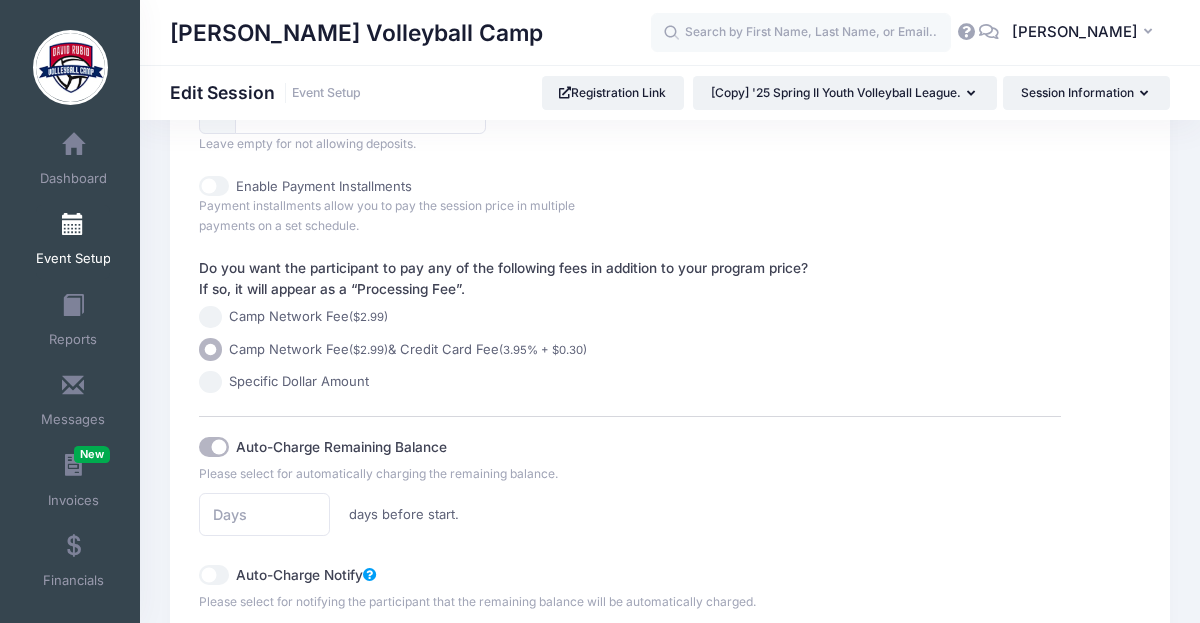 scroll, scrollTop: 1210, scrollLeft: 0, axis: vertical 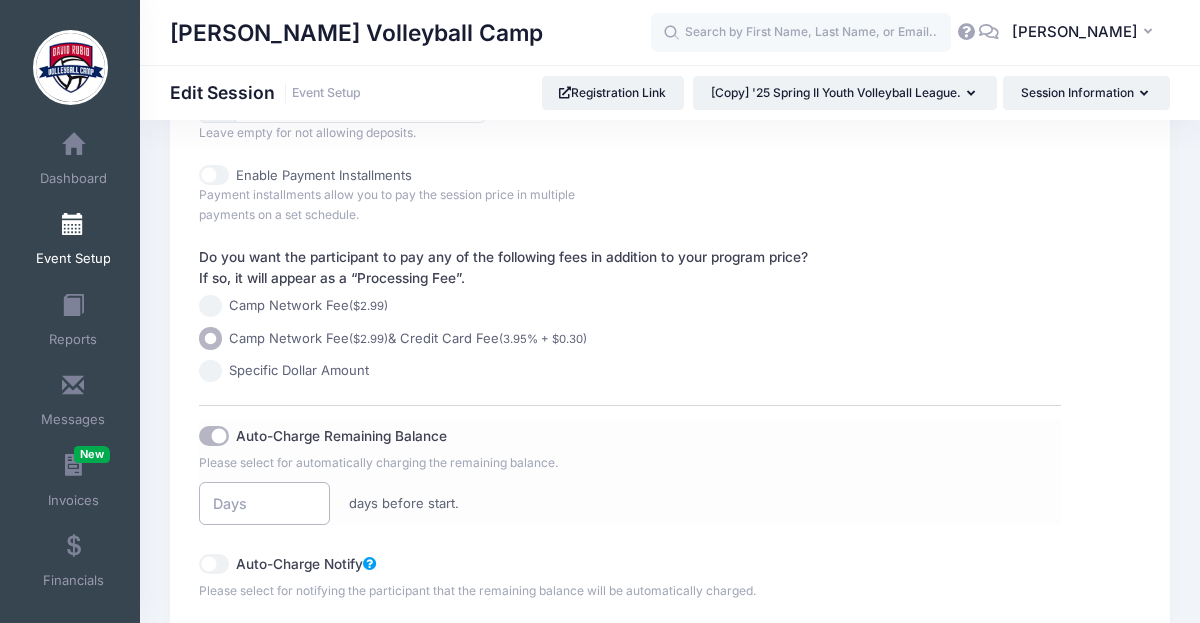 click at bounding box center (264, 503) 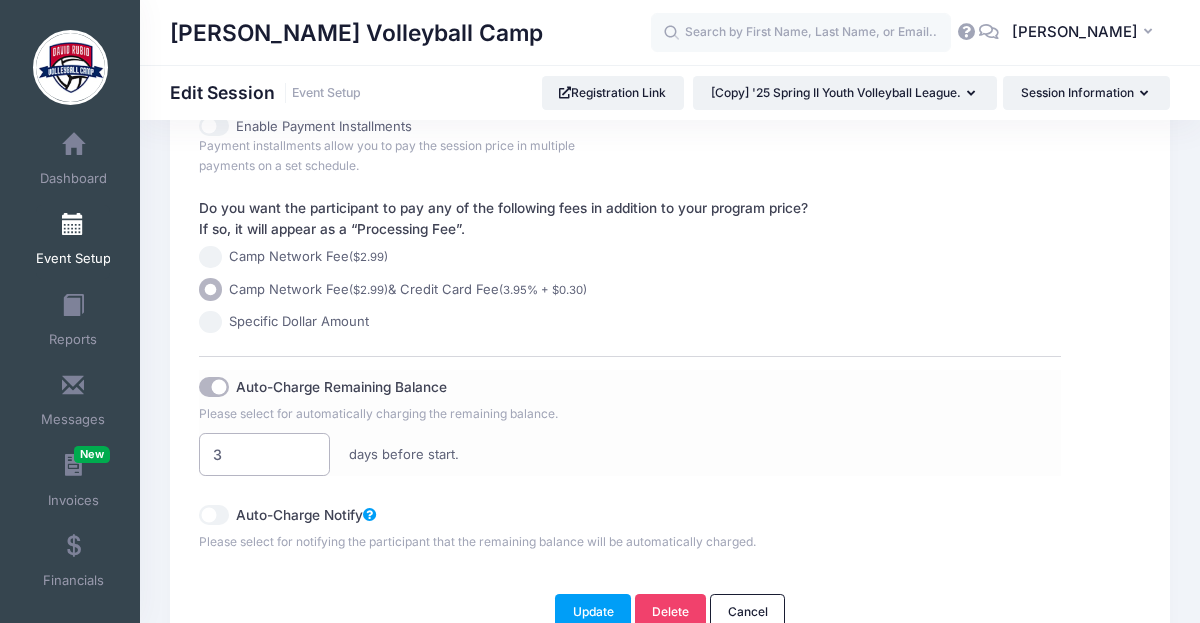 scroll, scrollTop: 1264, scrollLeft: 0, axis: vertical 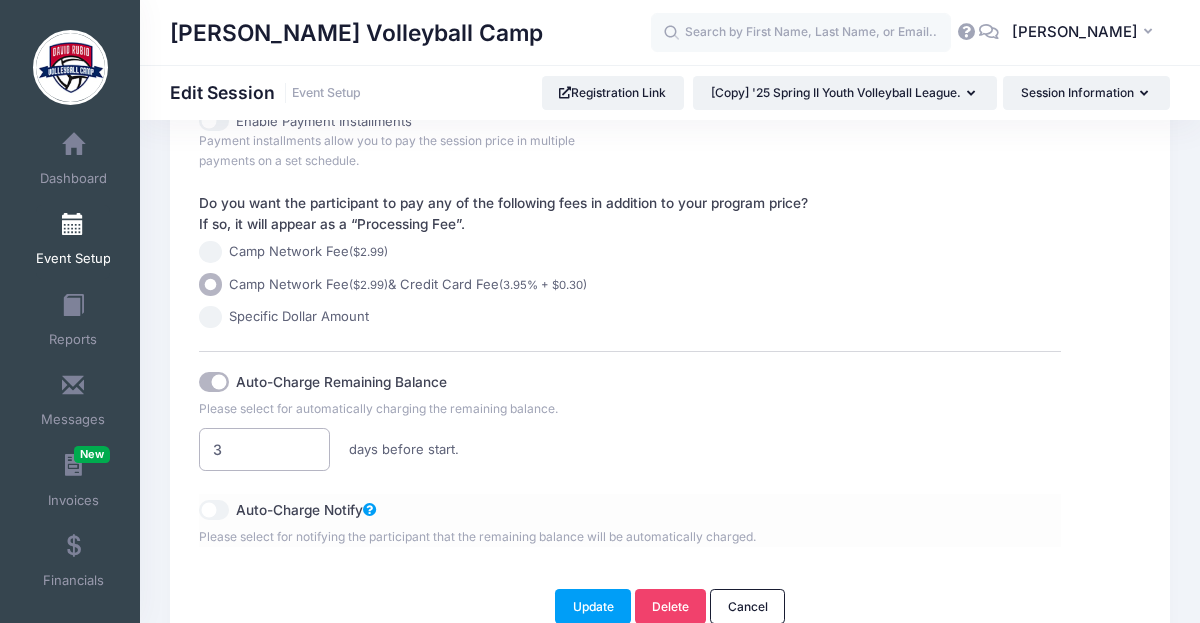 type on "3" 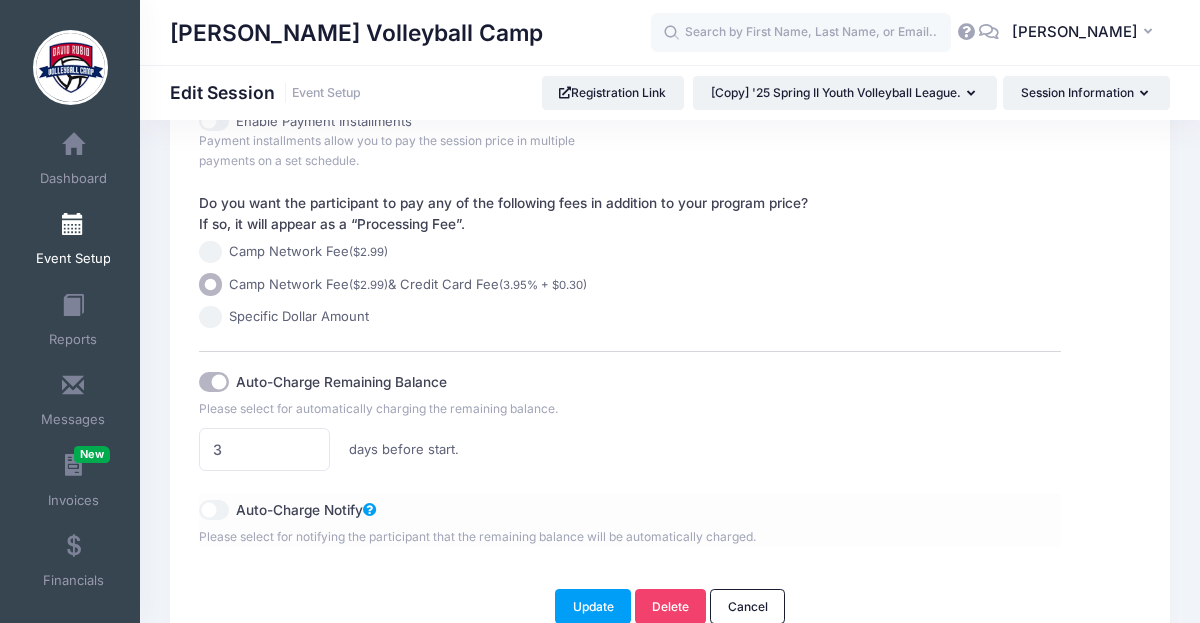 click on "Auto-Charge Notify" at bounding box center (214, 510) 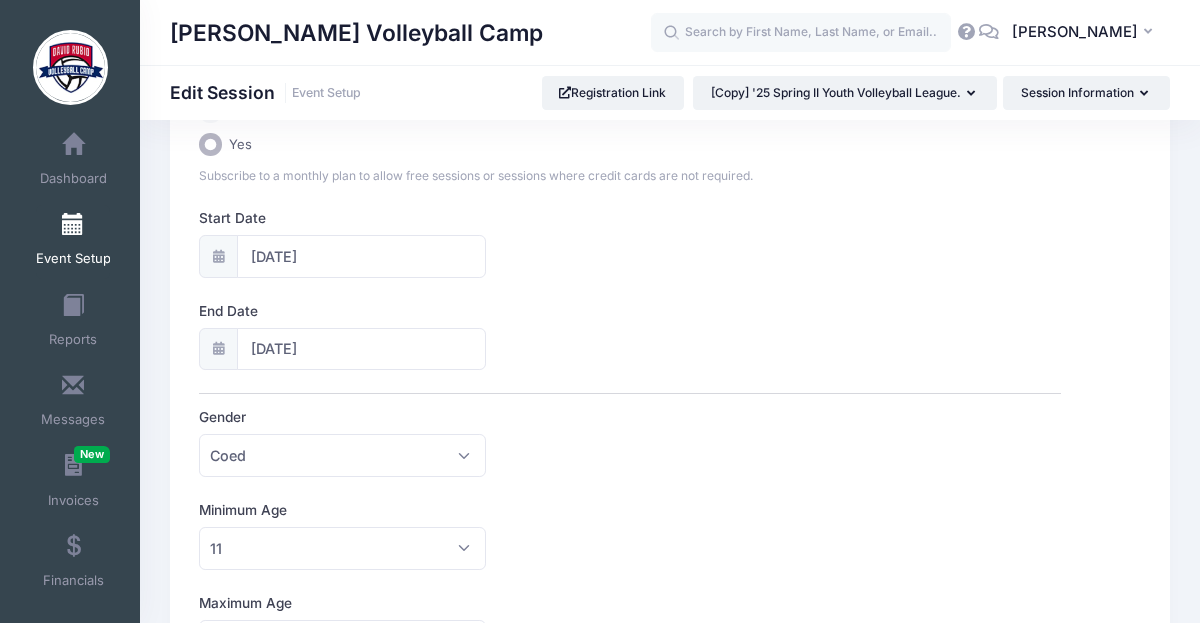 scroll, scrollTop: 0, scrollLeft: 0, axis: both 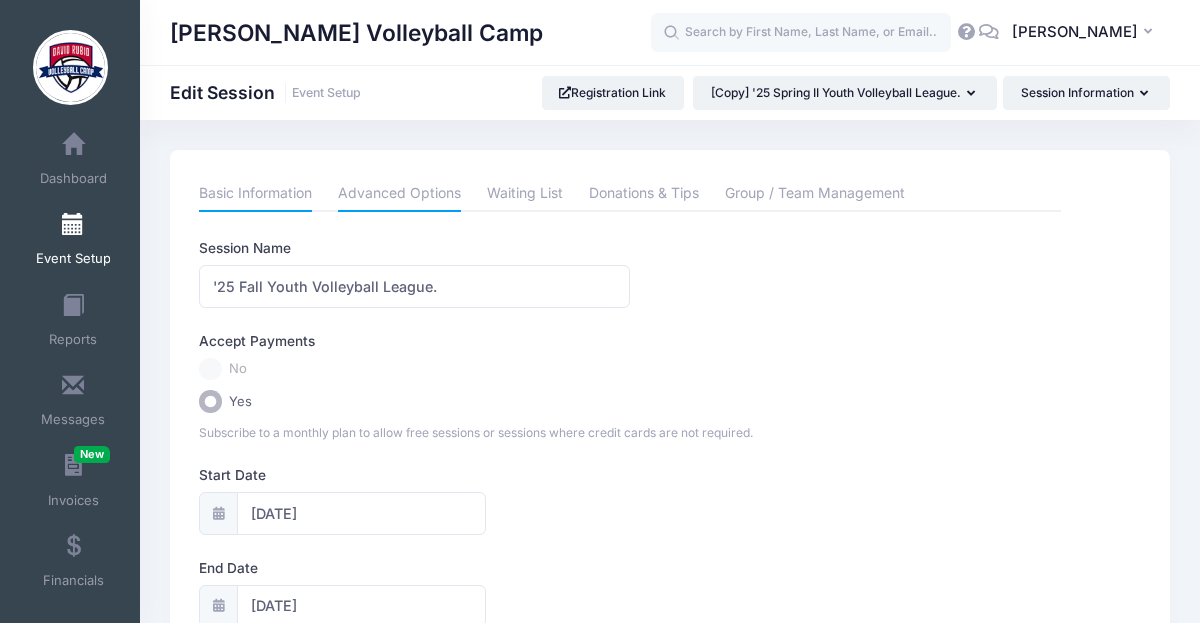 click on "Advanced Options" at bounding box center [399, 194] 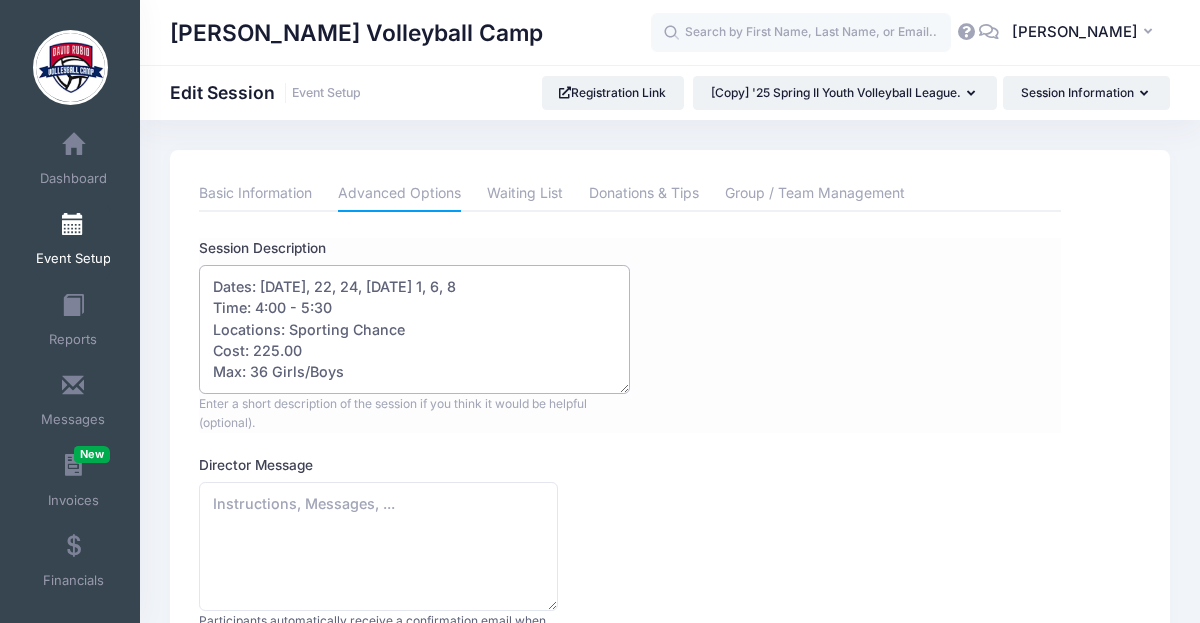 drag, startPoint x: 211, startPoint y: 283, endPoint x: 379, endPoint y: 399, distance: 204.1568 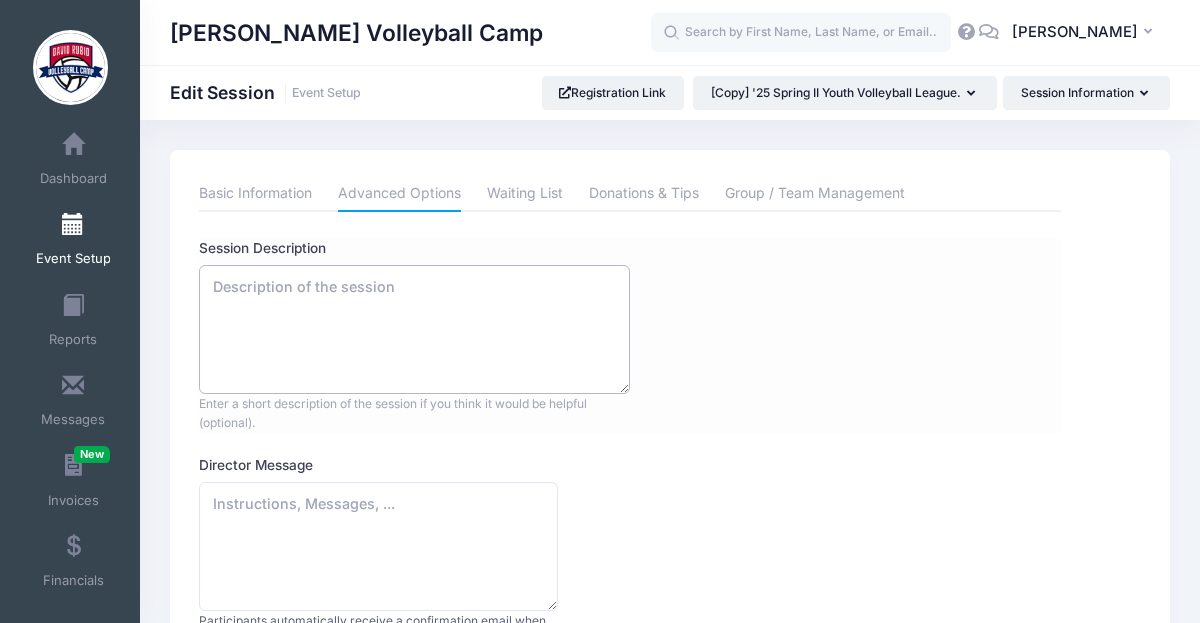 click on "Dates: April 15, 17, 22, 24, 29 May 1, 6, 8
Time: 4:00 - 5:30
Locations: Sporting Chance
Cost: 225.00
Max: 36 Girls/Boys" at bounding box center [414, 329] 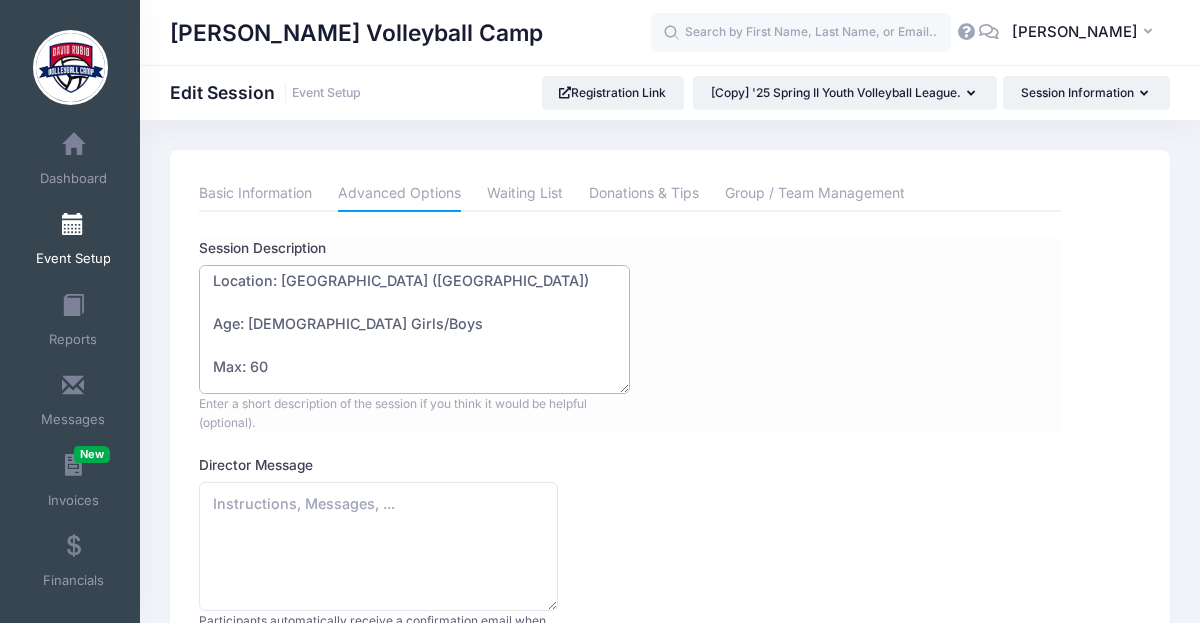 scroll, scrollTop: 214, scrollLeft: 0, axis: vertical 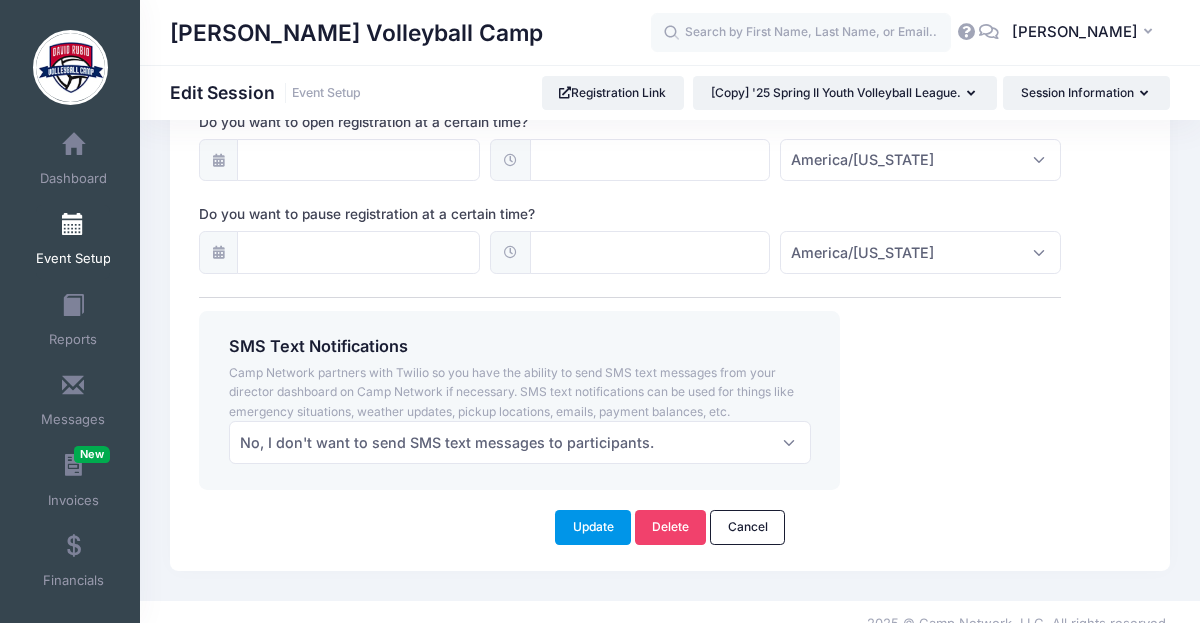 type on "Event: Fall Youth Volleyball League
Dates: September 2,4,23,25,30
October 2,7,9,14,16,21,23,28,30
Time:  4:00-6:00 (do not worry if you are late)
Location: Sporting Chance (Tucson)
Age: 11-15 Girls/Boys
Max: 60
Cost: 420.00" 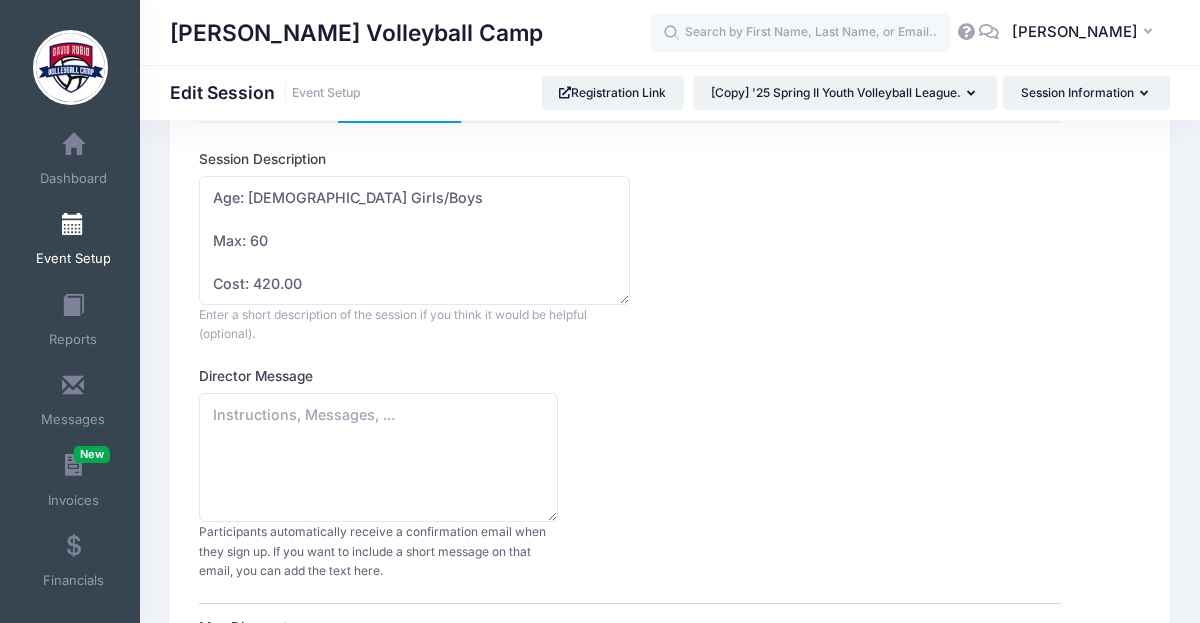 scroll, scrollTop: 0, scrollLeft: 0, axis: both 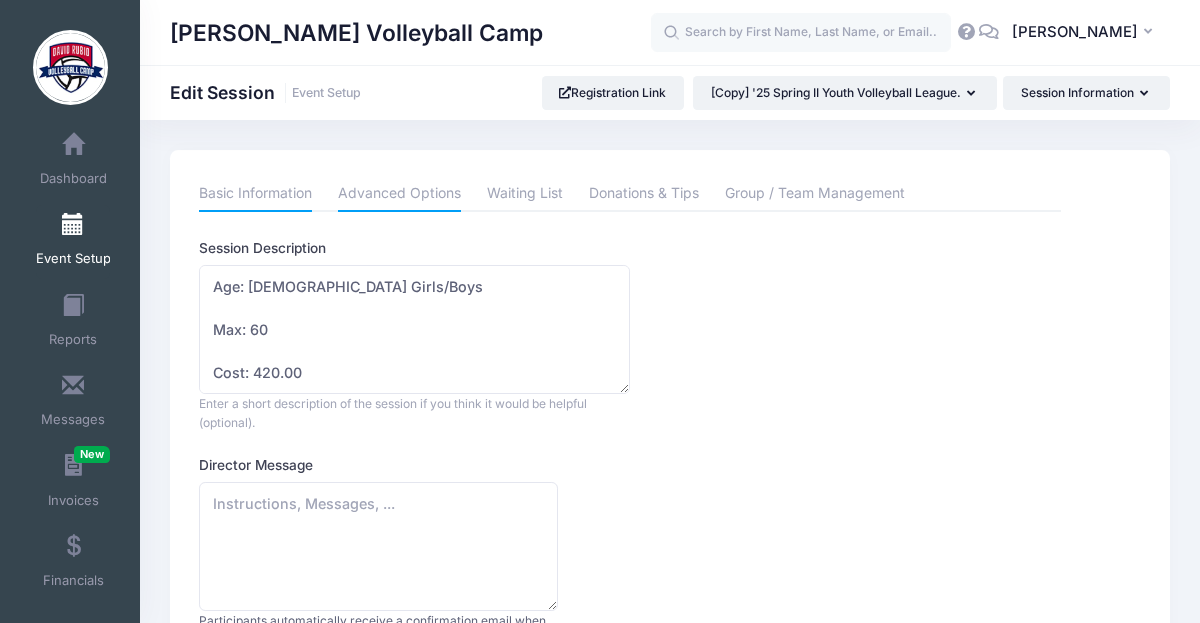 click on "Basic Information" at bounding box center [255, 194] 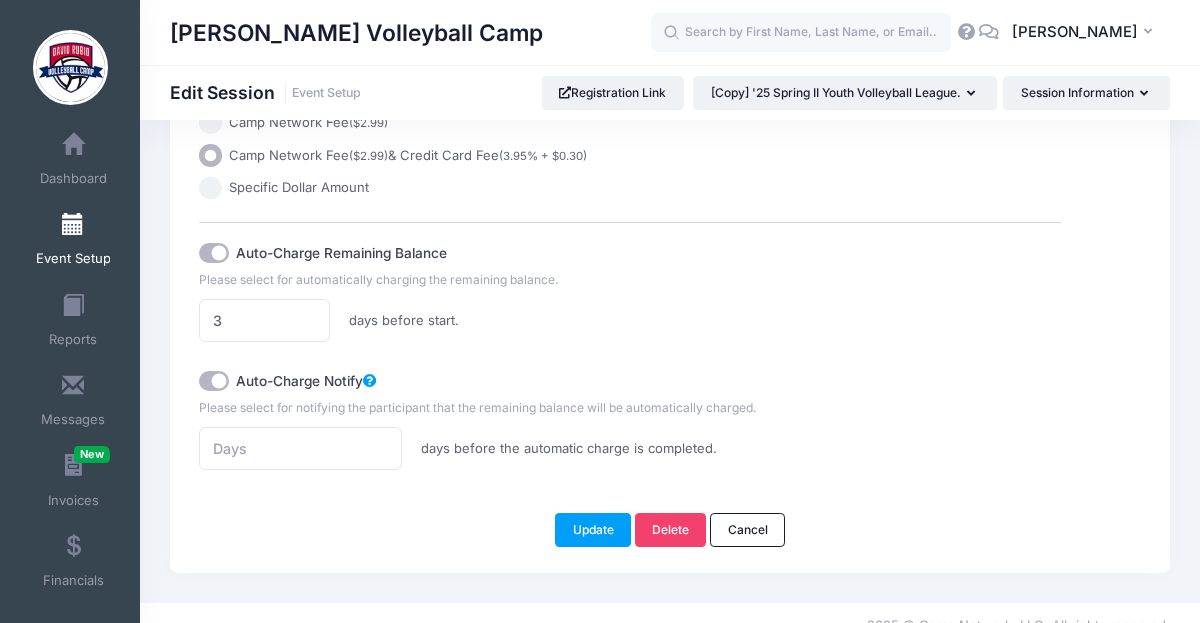 scroll, scrollTop: 1415, scrollLeft: 0, axis: vertical 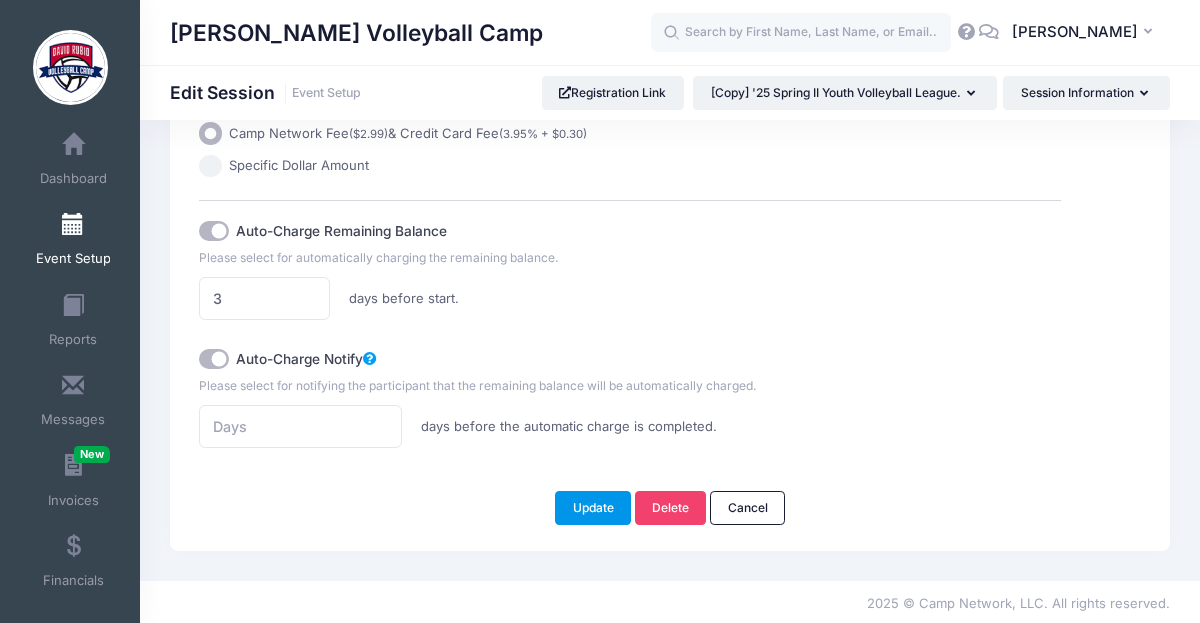 click on "Update" at bounding box center (593, 508) 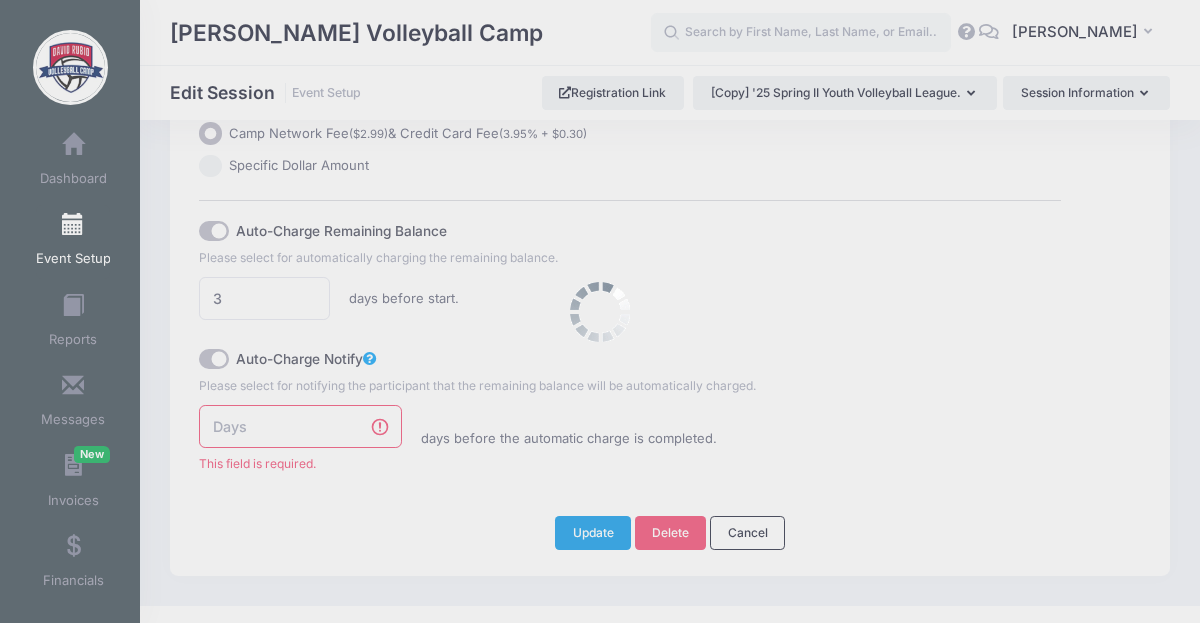 scroll, scrollTop: 1440, scrollLeft: 0, axis: vertical 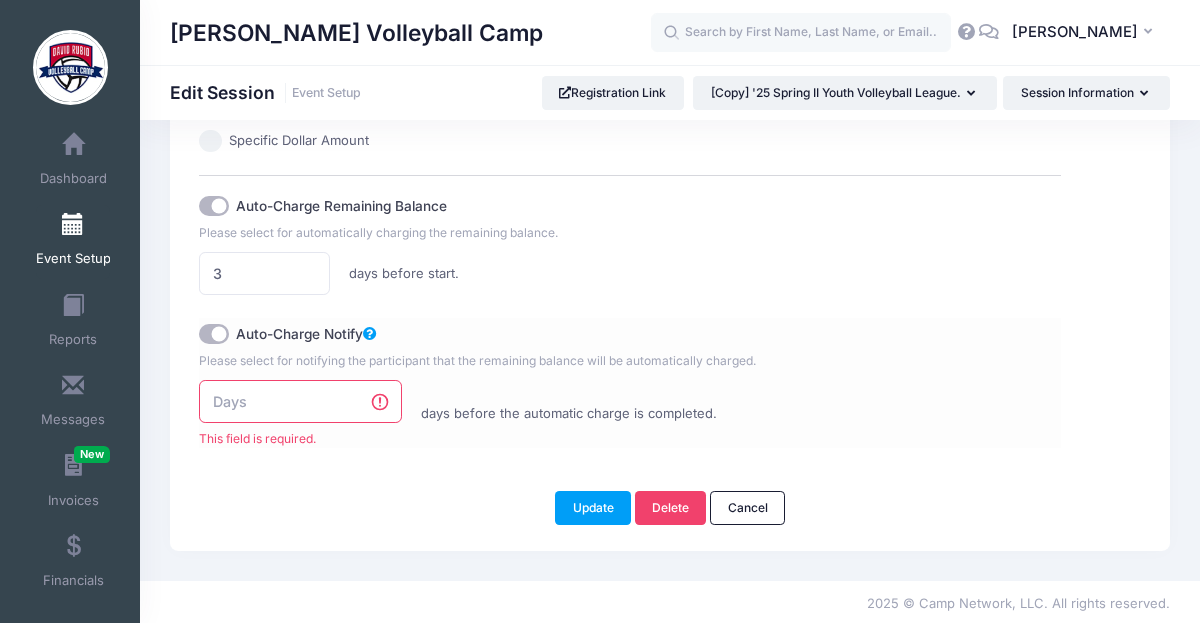 click at bounding box center (300, 401) 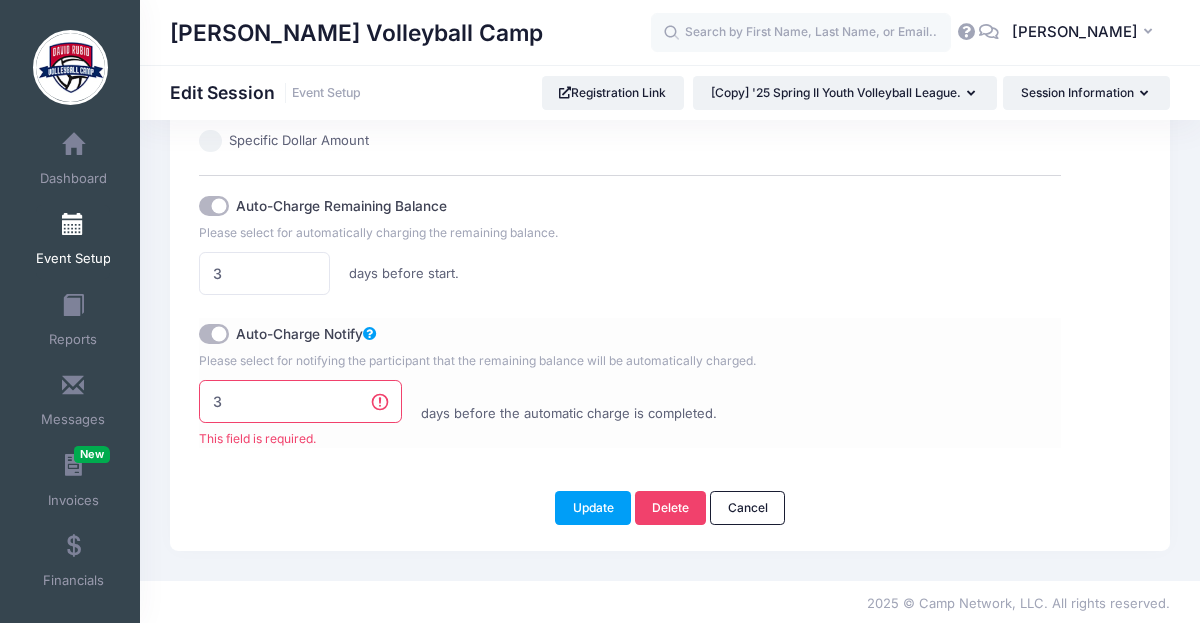 scroll, scrollTop: 1415, scrollLeft: 0, axis: vertical 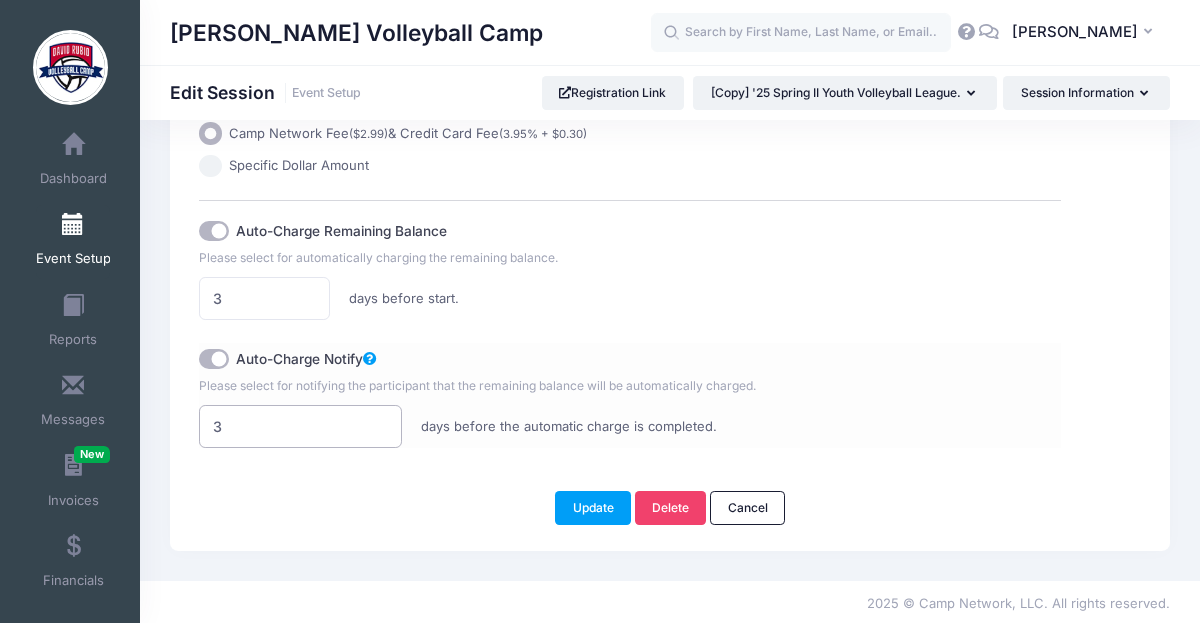 click on "3" at bounding box center (300, 426) 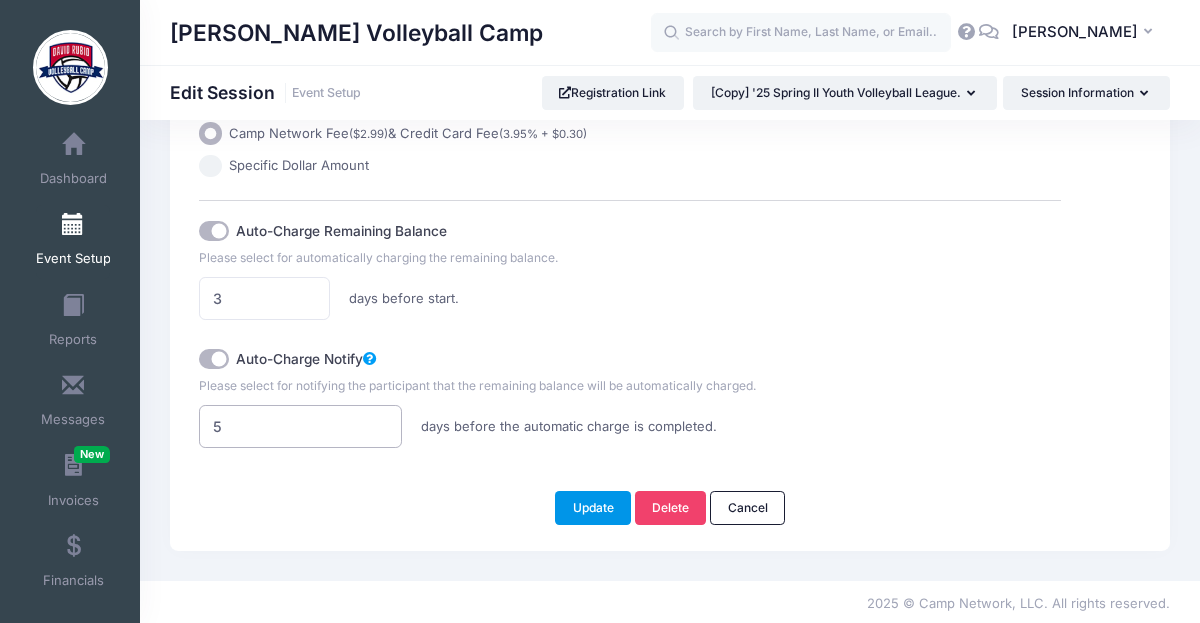 type on "5" 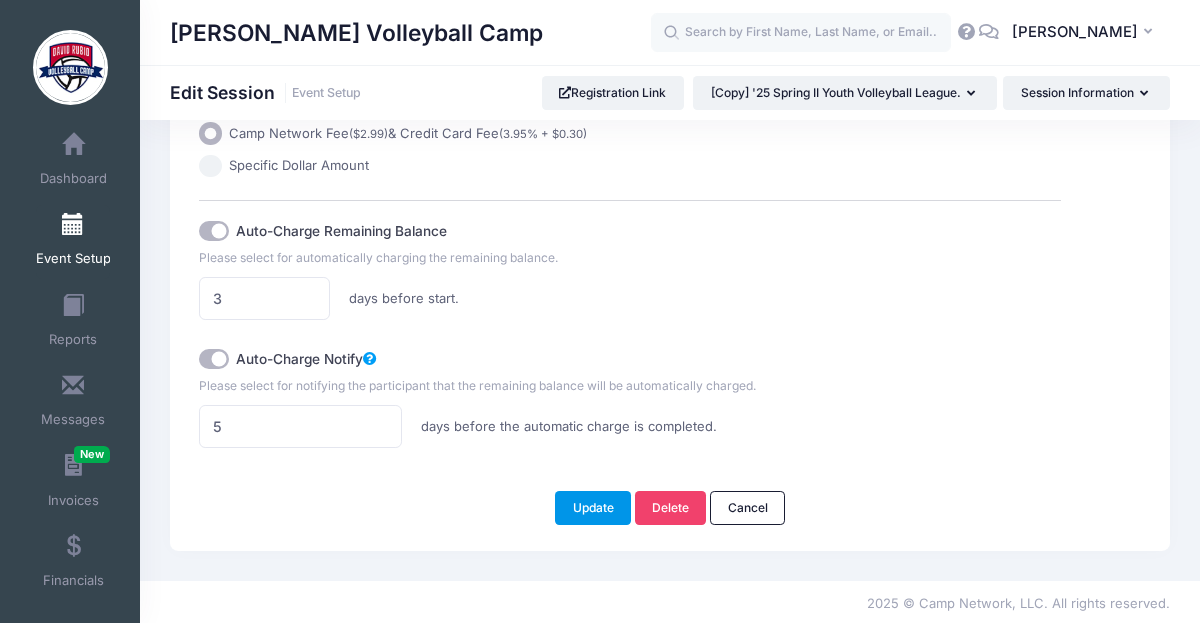 click on "Update" at bounding box center [593, 508] 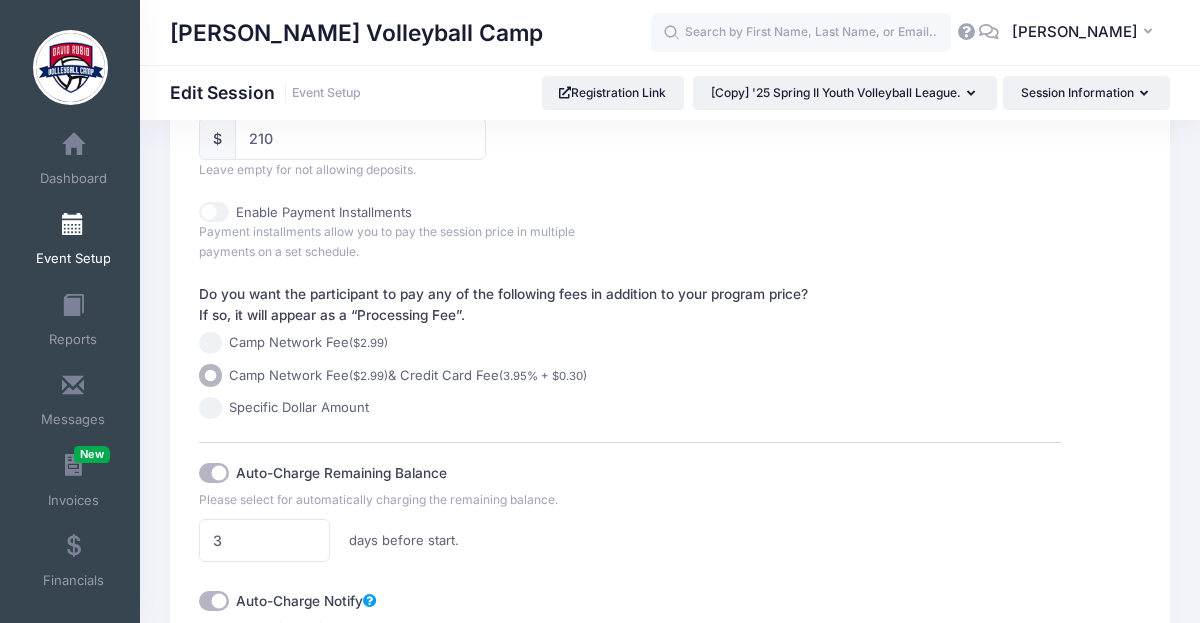 scroll, scrollTop: 1415, scrollLeft: 0, axis: vertical 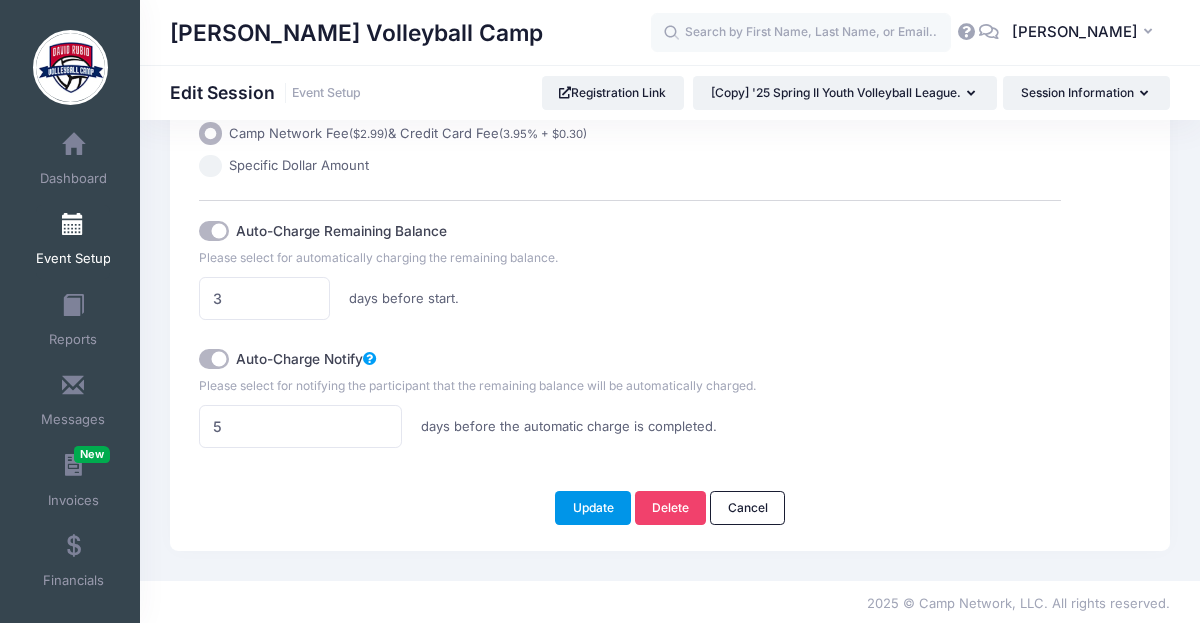 click on "Update" at bounding box center (593, 508) 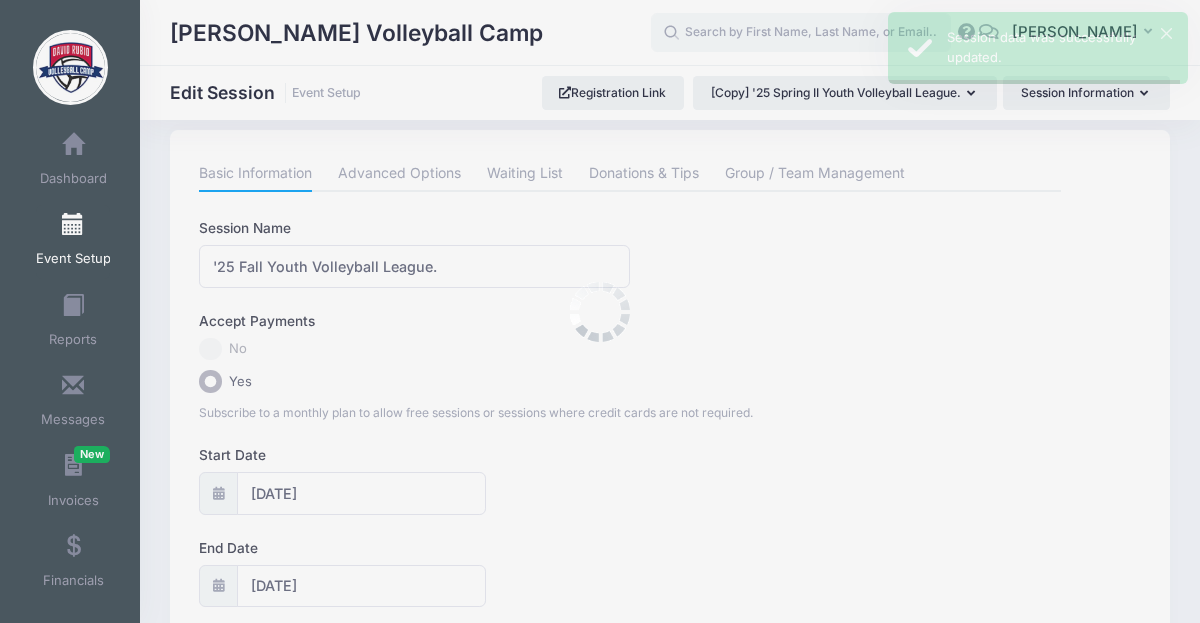 scroll, scrollTop: 0, scrollLeft: 0, axis: both 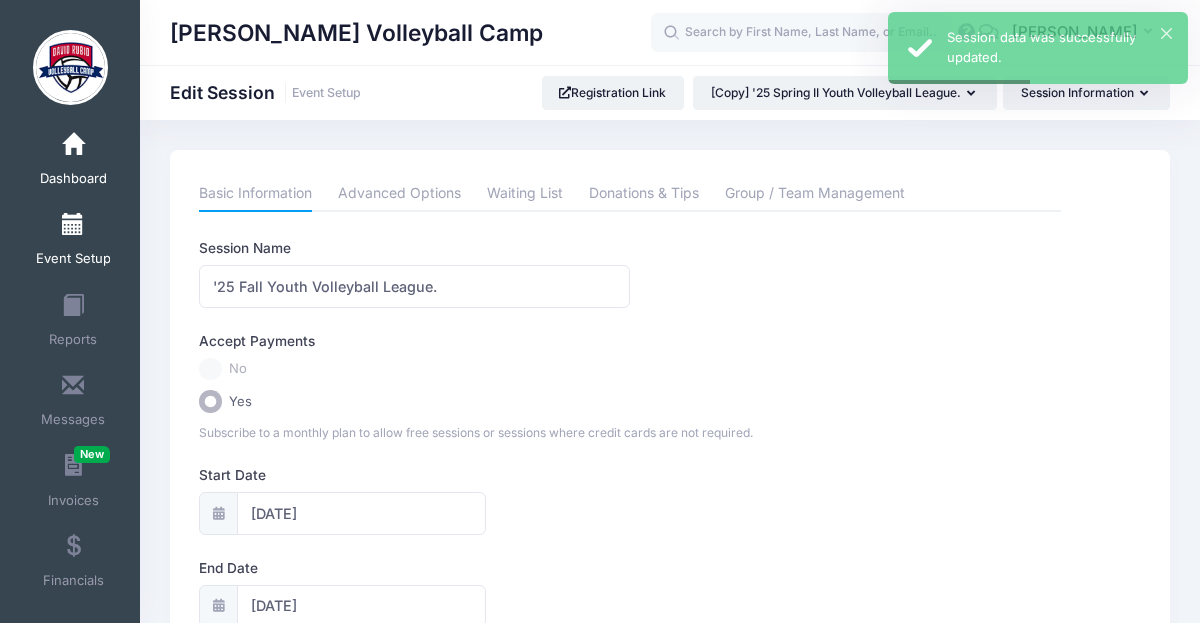 click at bounding box center [73, 145] 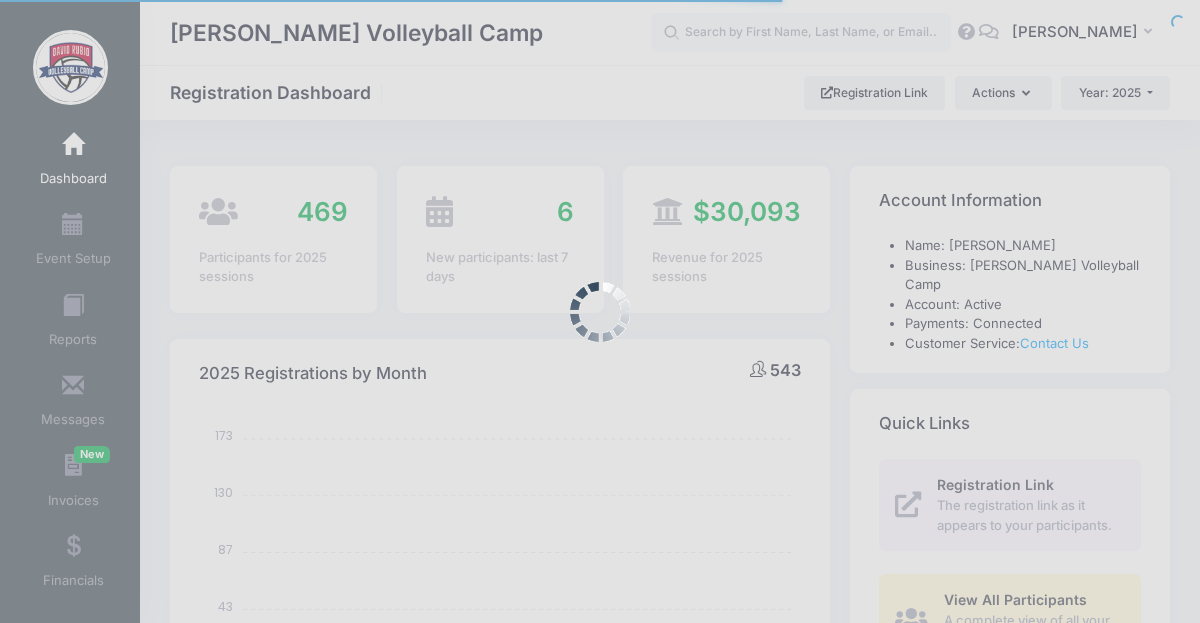 select 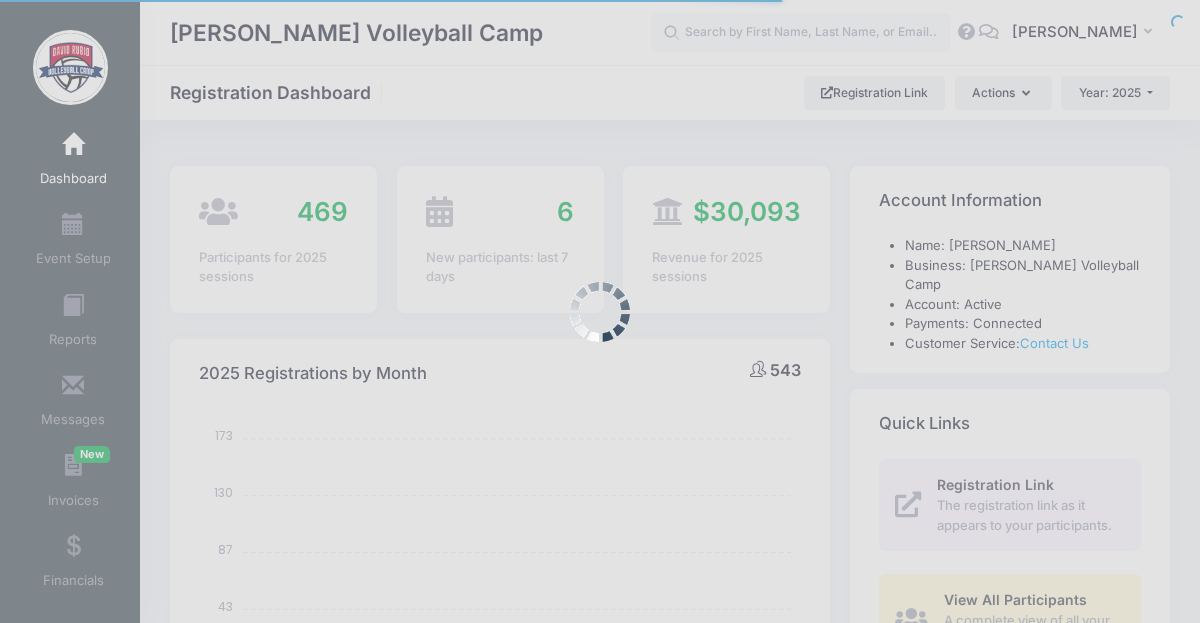 scroll, scrollTop: 0, scrollLeft: 0, axis: both 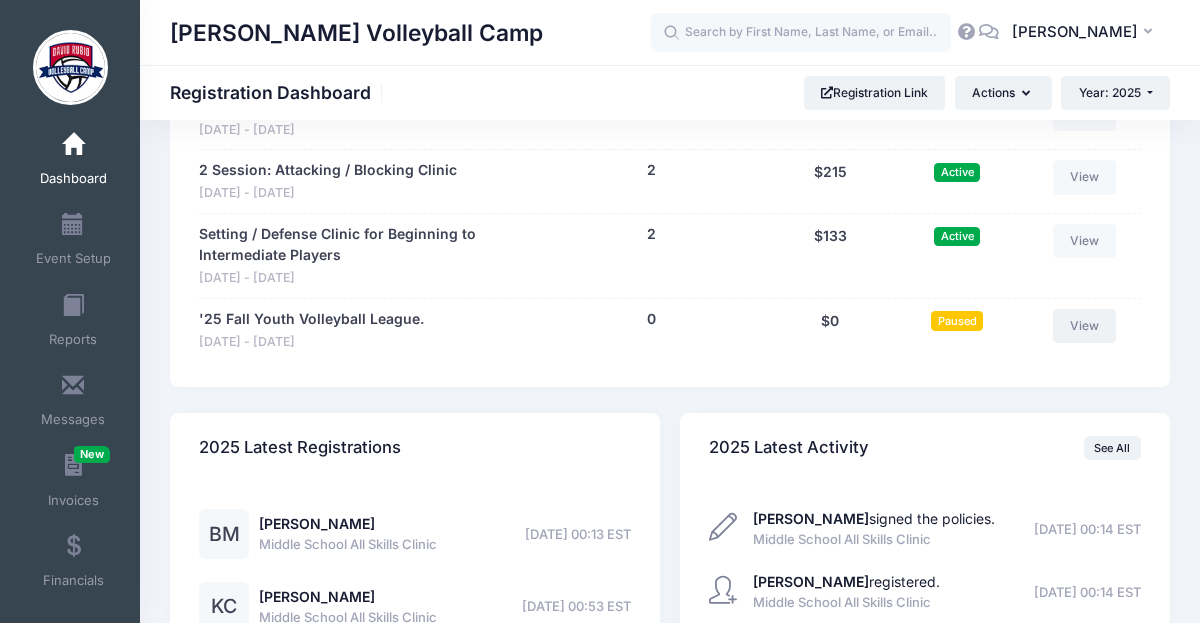click on "View" at bounding box center [1085, 326] 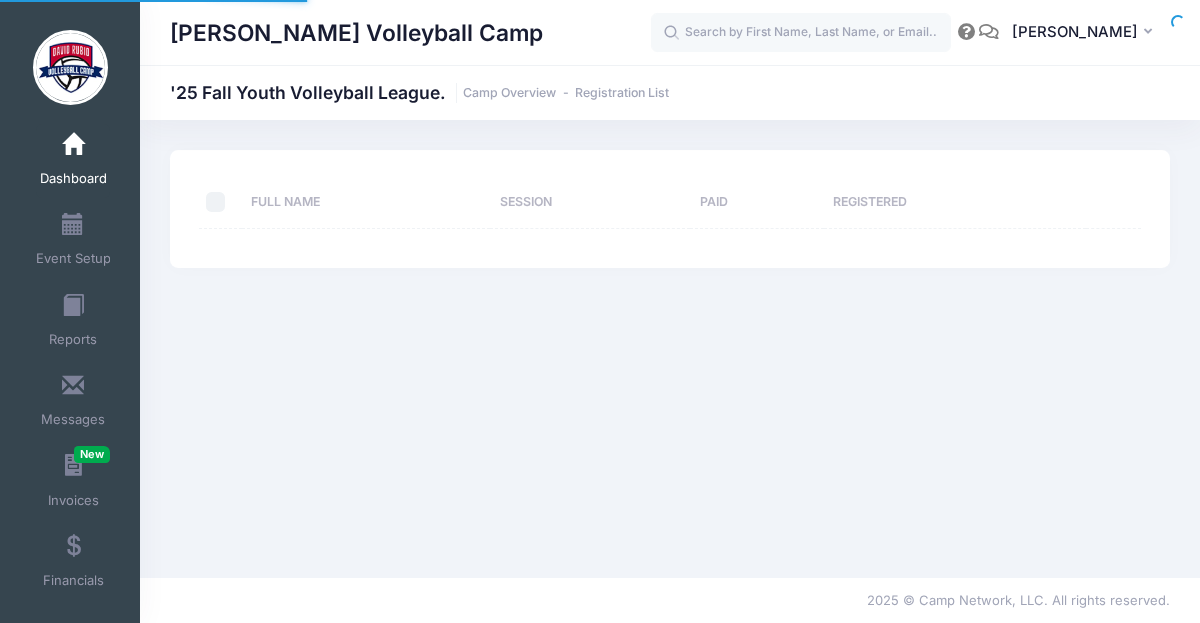 scroll, scrollTop: 0, scrollLeft: 0, axis: both 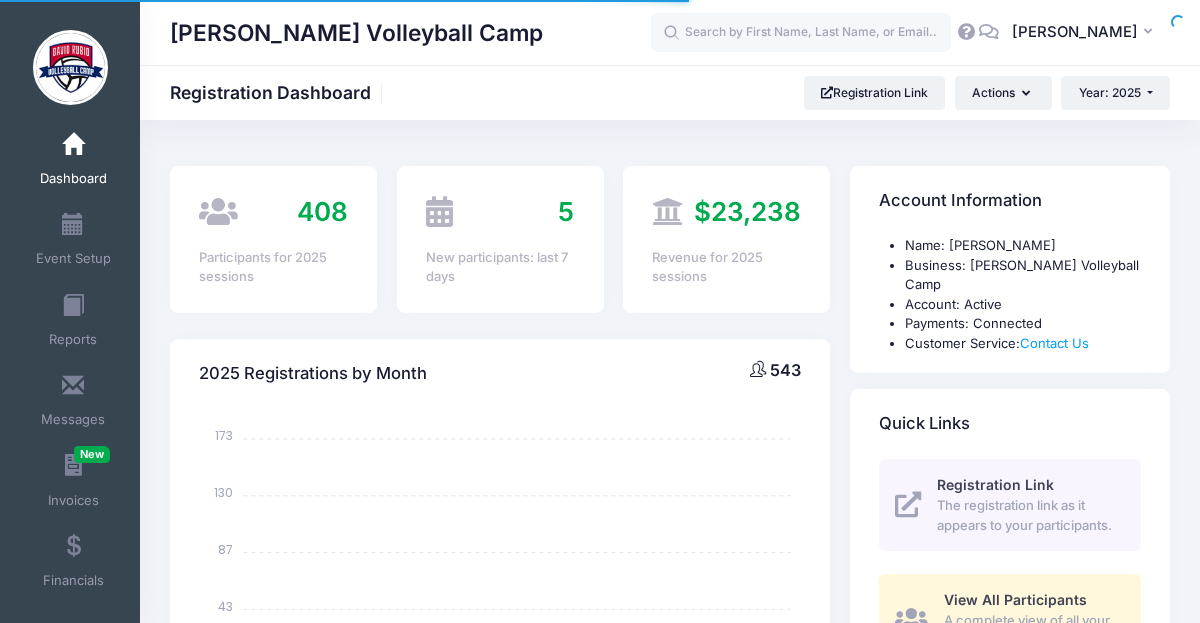 select 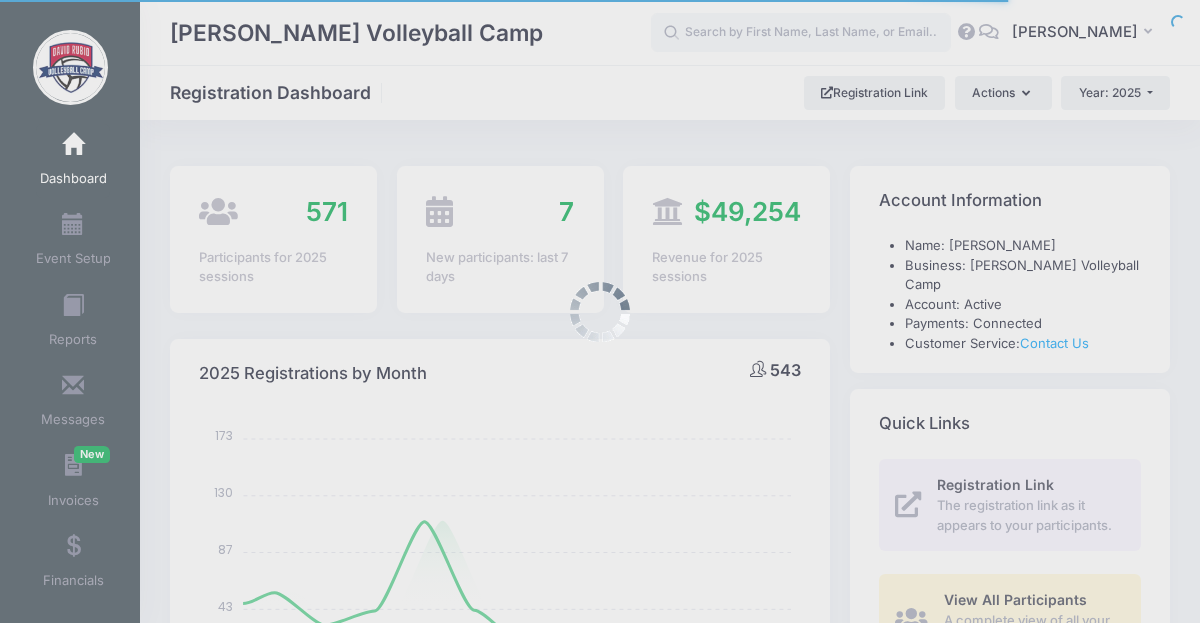 scroll, scrollTop: 1191, scrollLeft: 0, axis: vertical 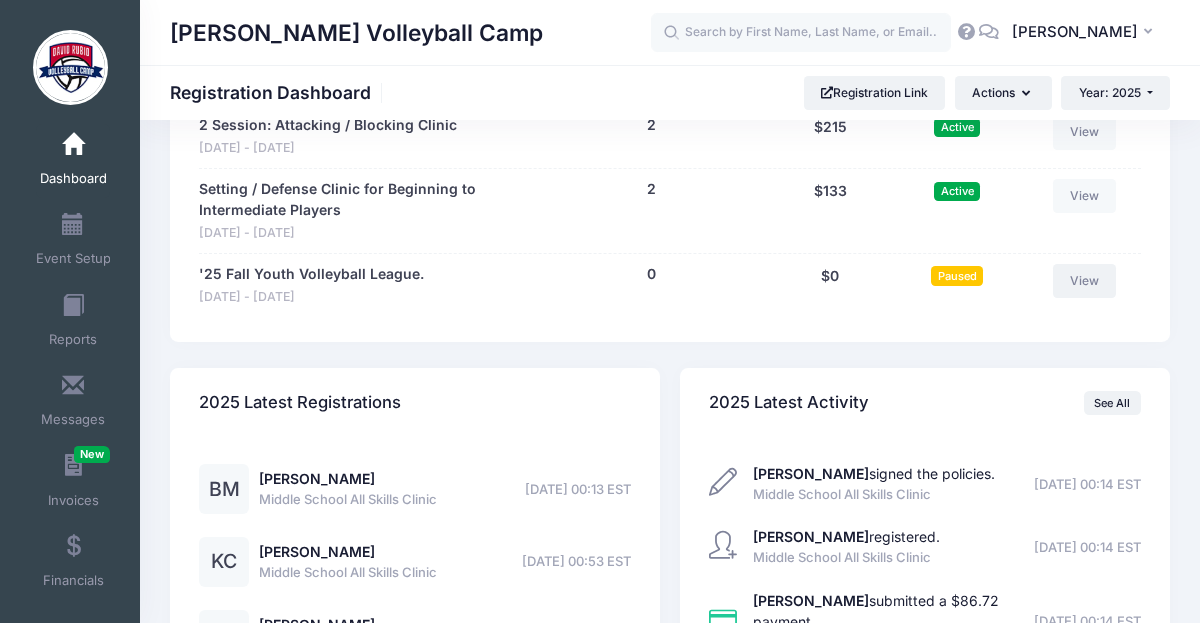 click on "View" at bounding box center (1085, 281) 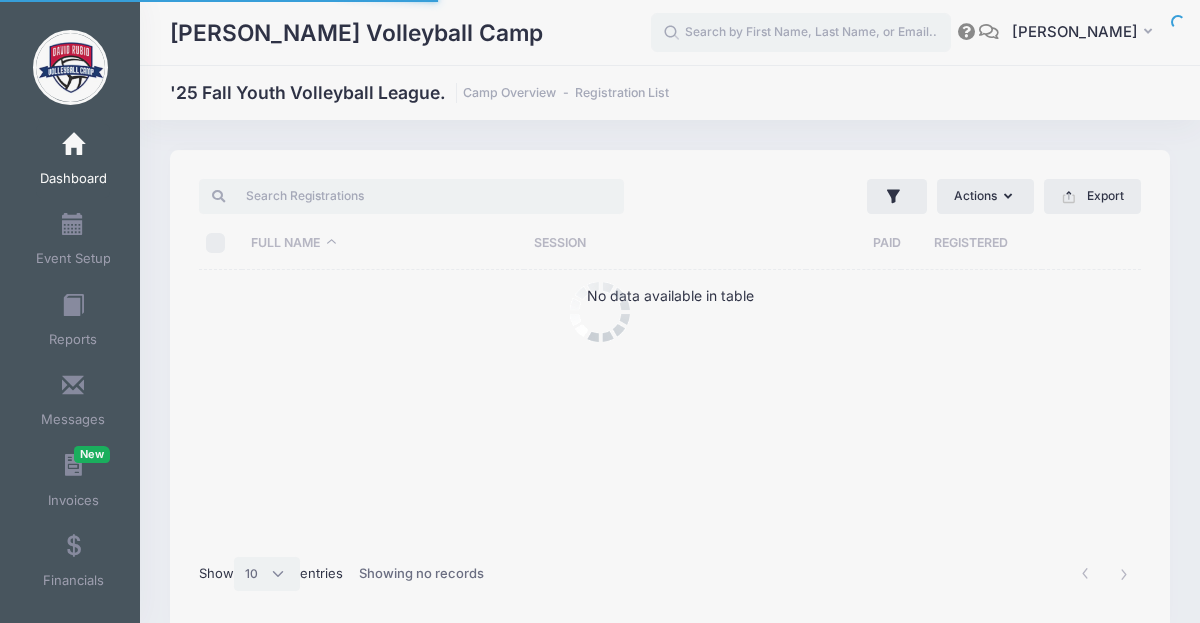 select on "10" 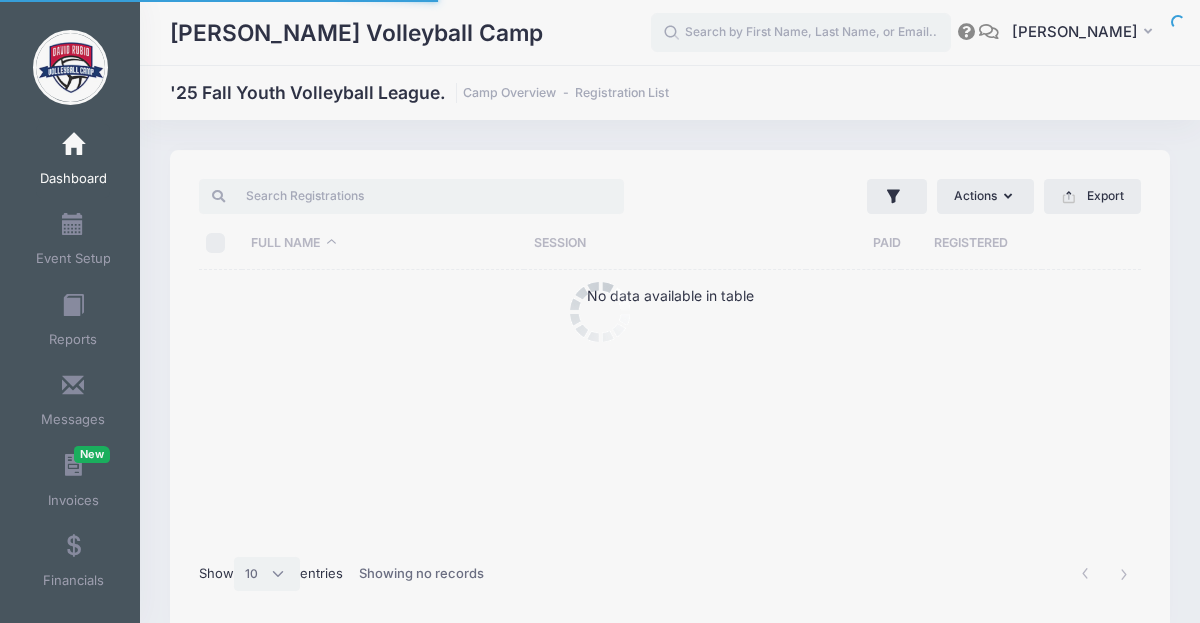 scroll, scrollTop: 0, scrollLeft: 0, axis: both 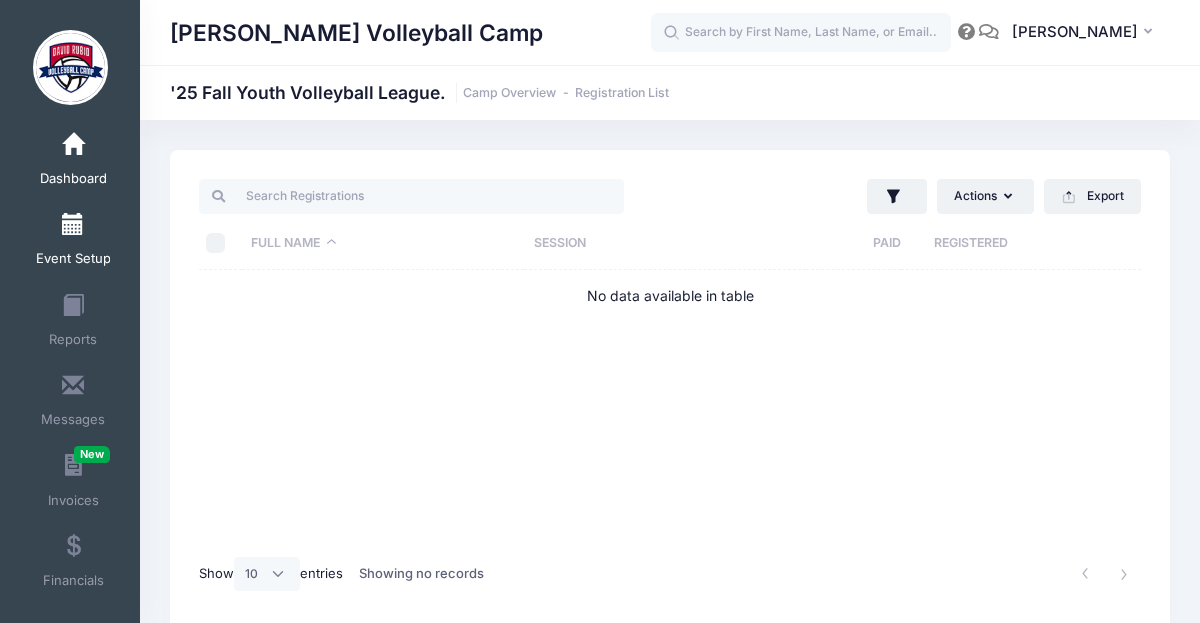 click on "Event Setup" at bounding box center [73, 242] 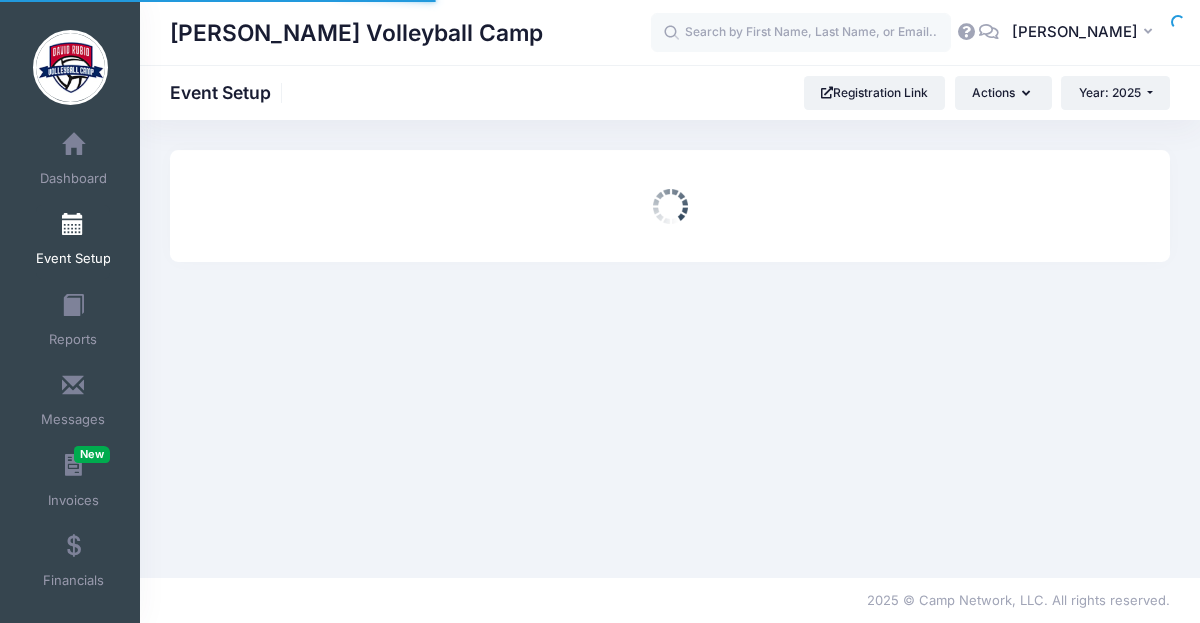 scroll, scrollTop: 0, scrollLeft: 0, axis: both 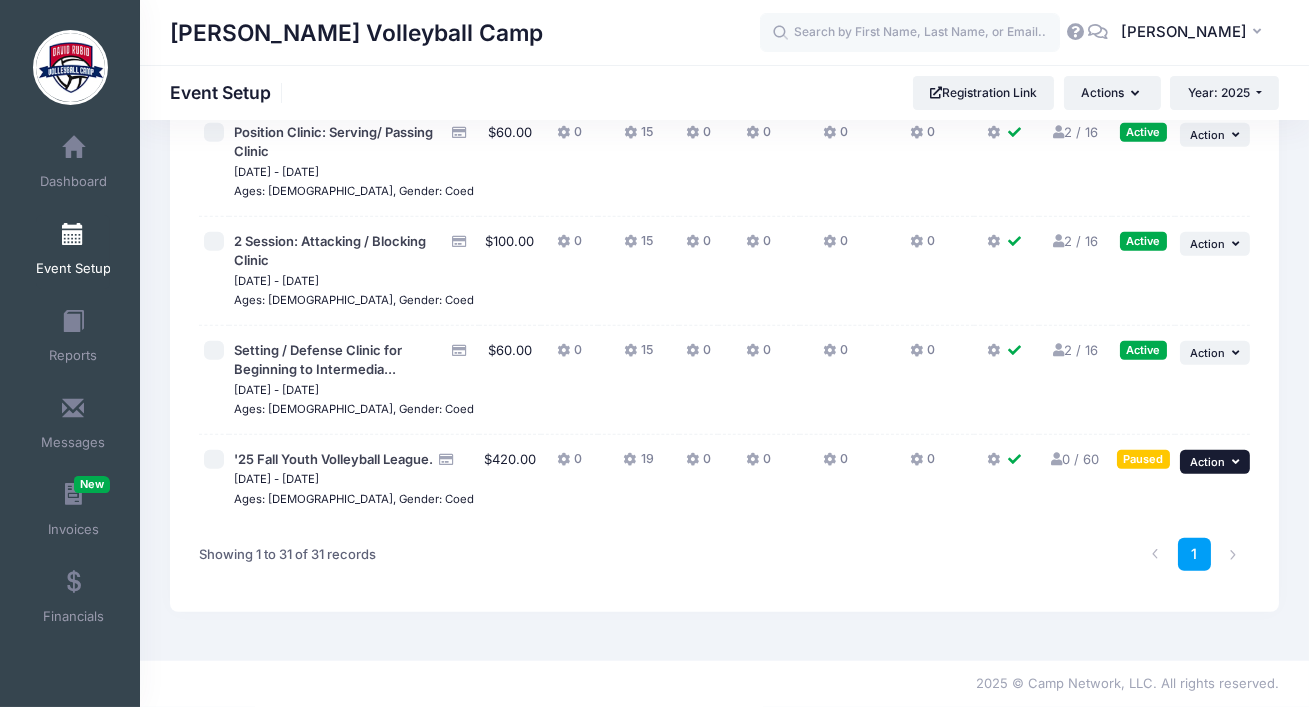 click on "... Action" at bounding box center [1215, 462] 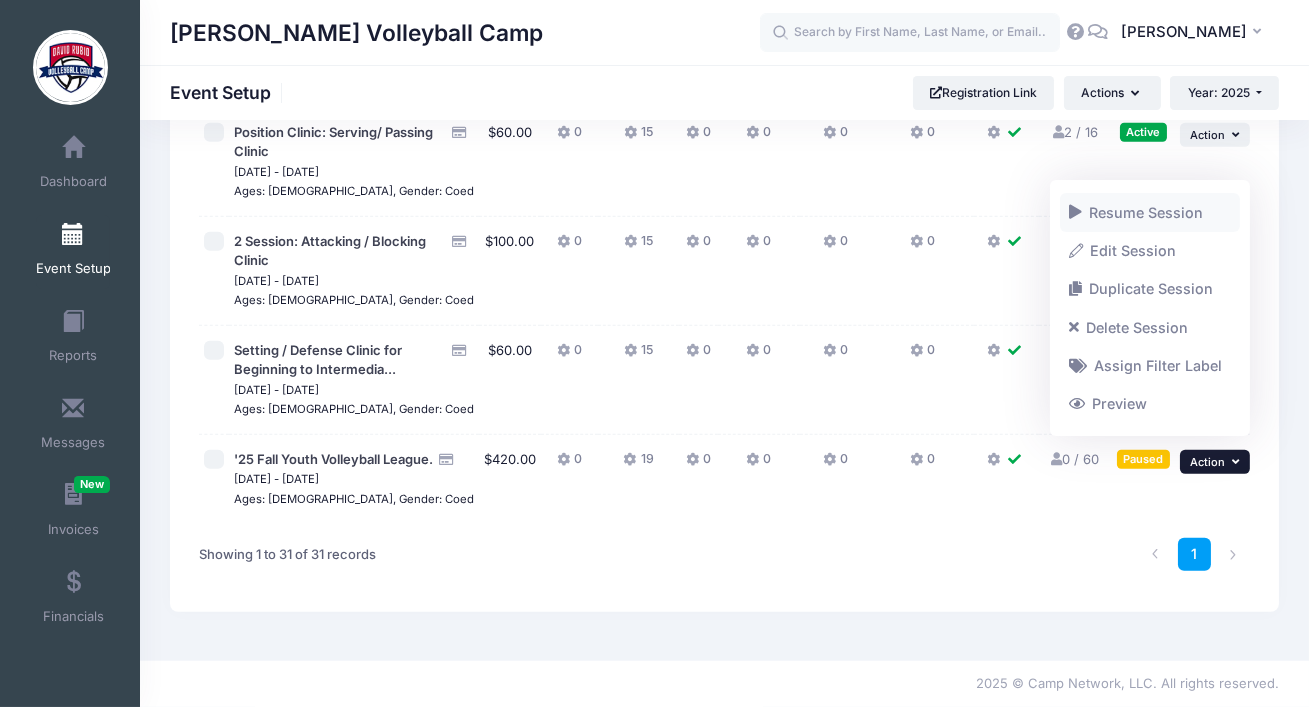 click on "Resume Session" at bounding box center (1150, 212) 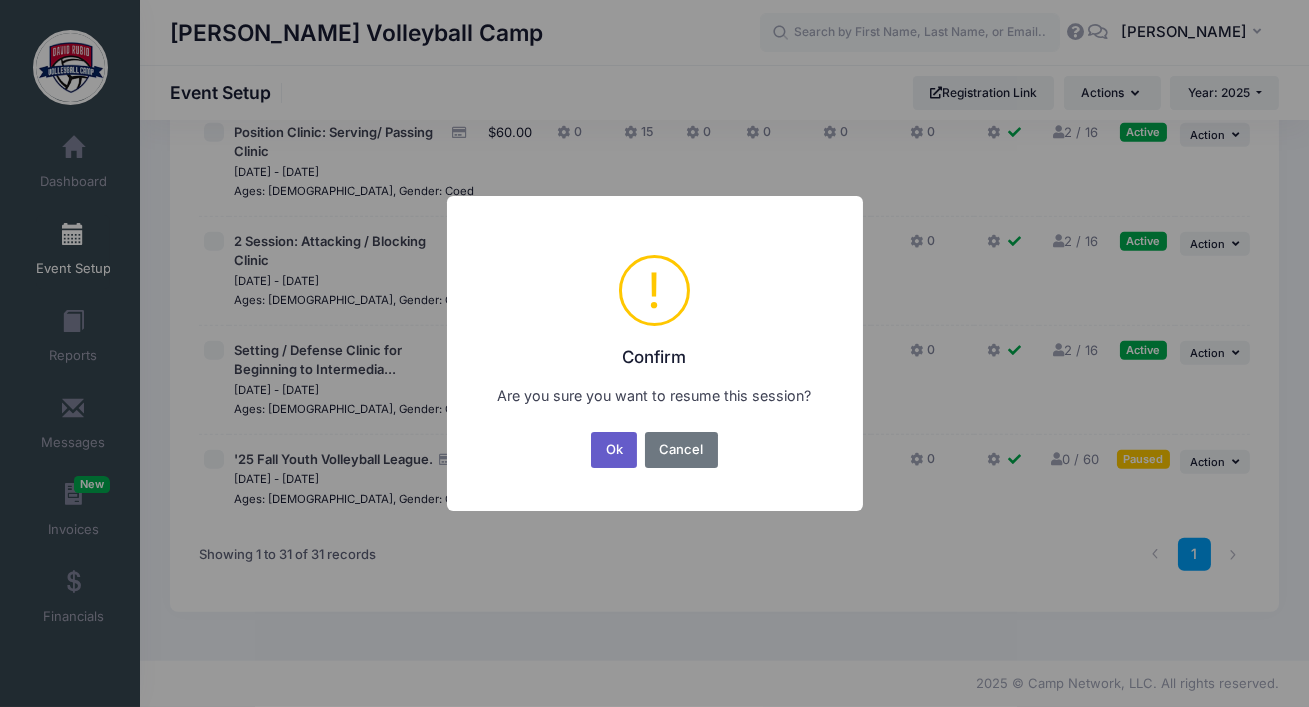 click on "Ok" at bounding box center (614, 450) 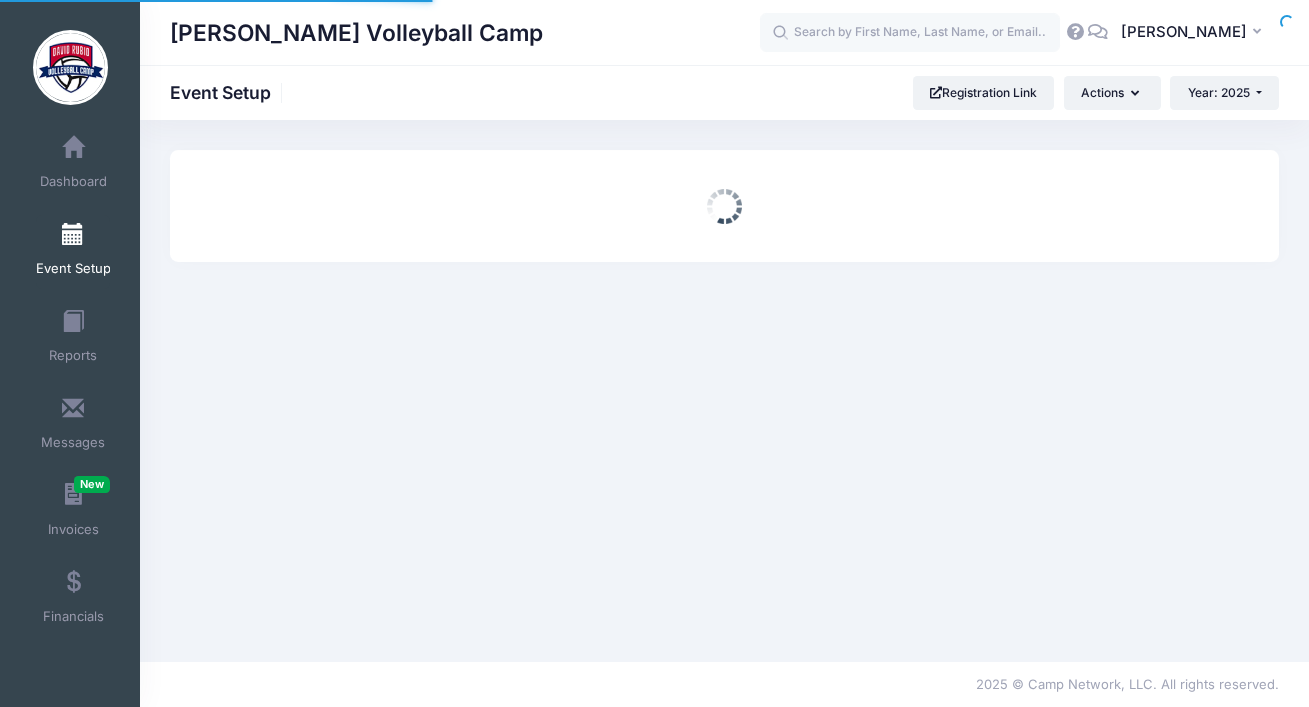 scroll, scrollTop: 0, scrollLeft: 0, axis: both 